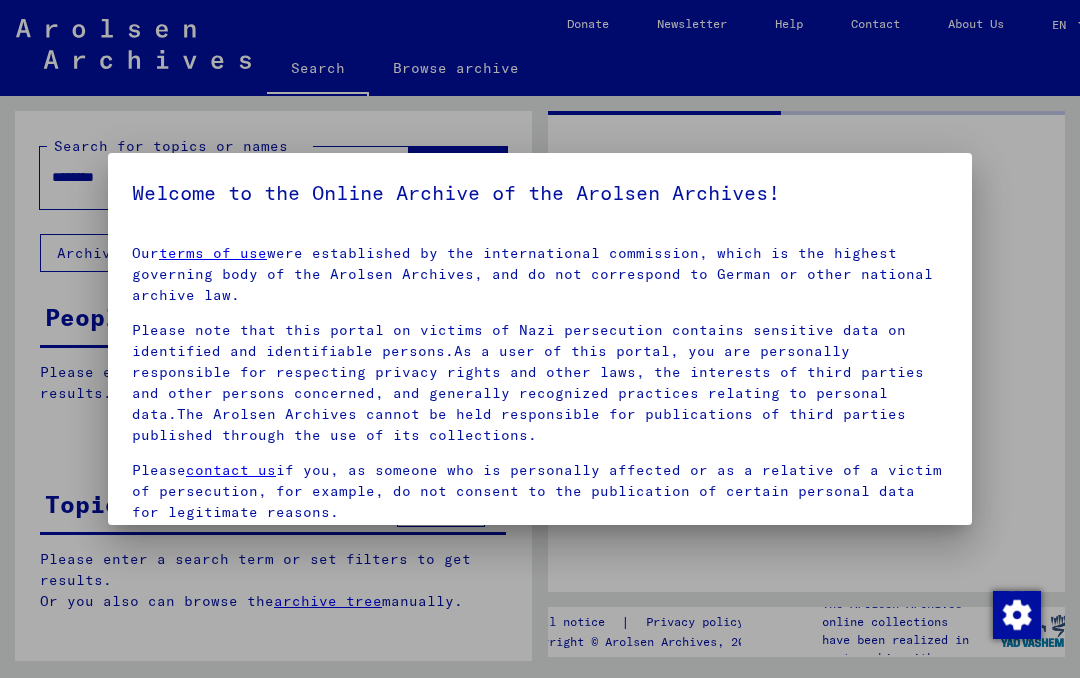 scroll, scrollTop: 0, scrollLeft: 0, axis: both 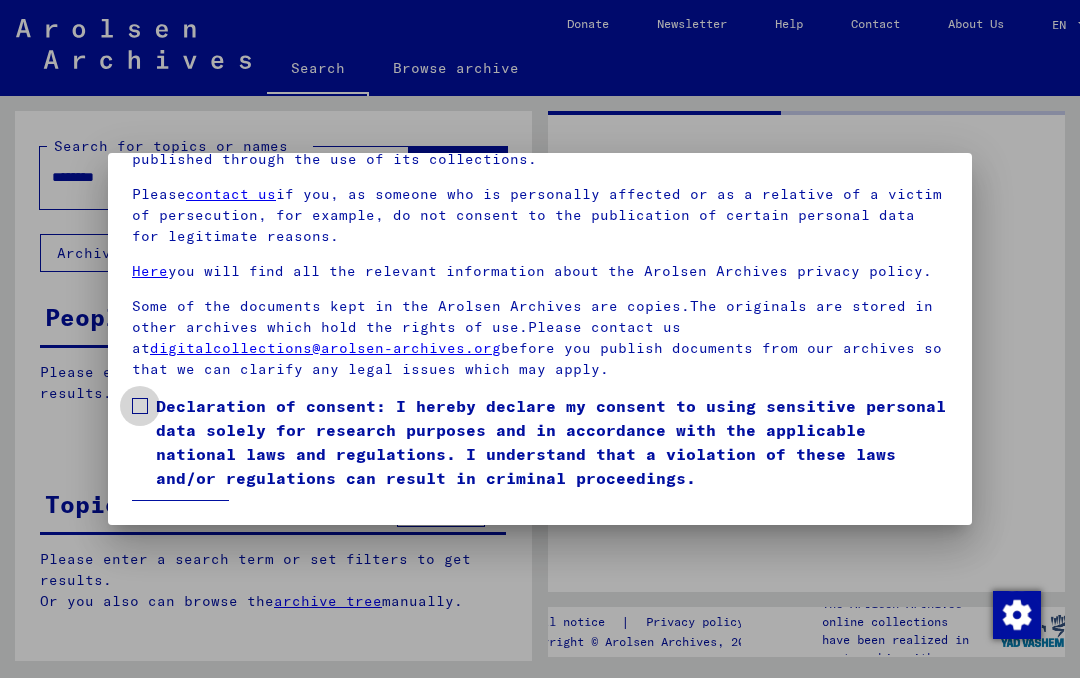 click on "Declaration of consent: I hereby declare my consent to using sensitive personal data solely for research purposes and in accordance with the applicable national laws and regulations. I understand that a violation of these laws and/or regulations can result in criminal proceedings." at bounding box center (540, 442) 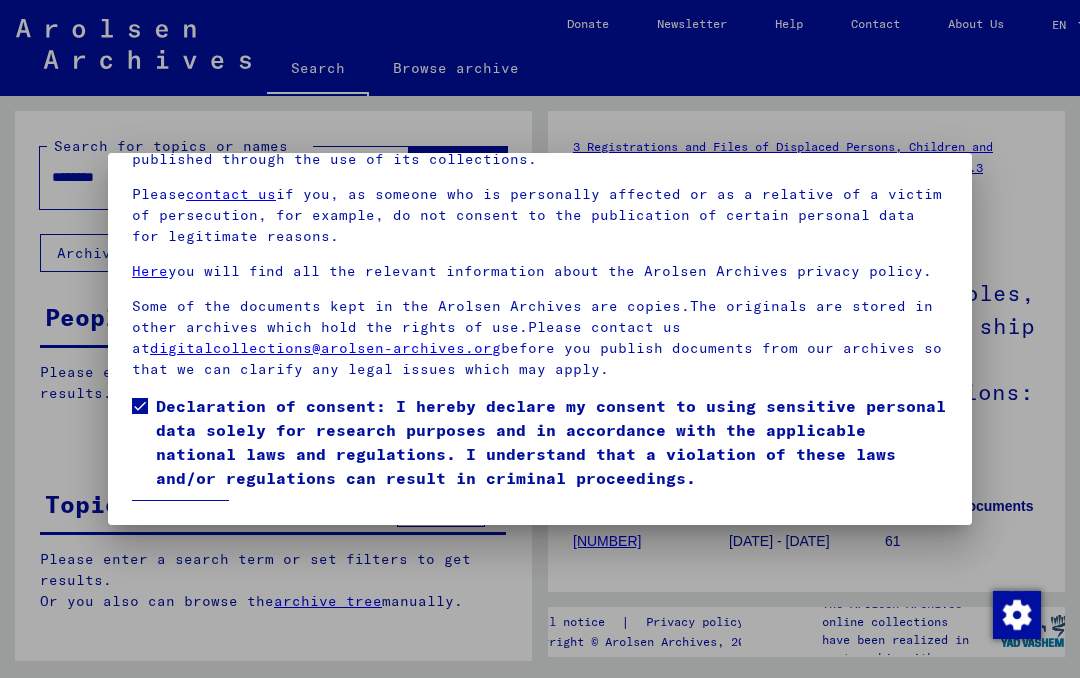 click on "I agree" at bounding box center (180, 519) 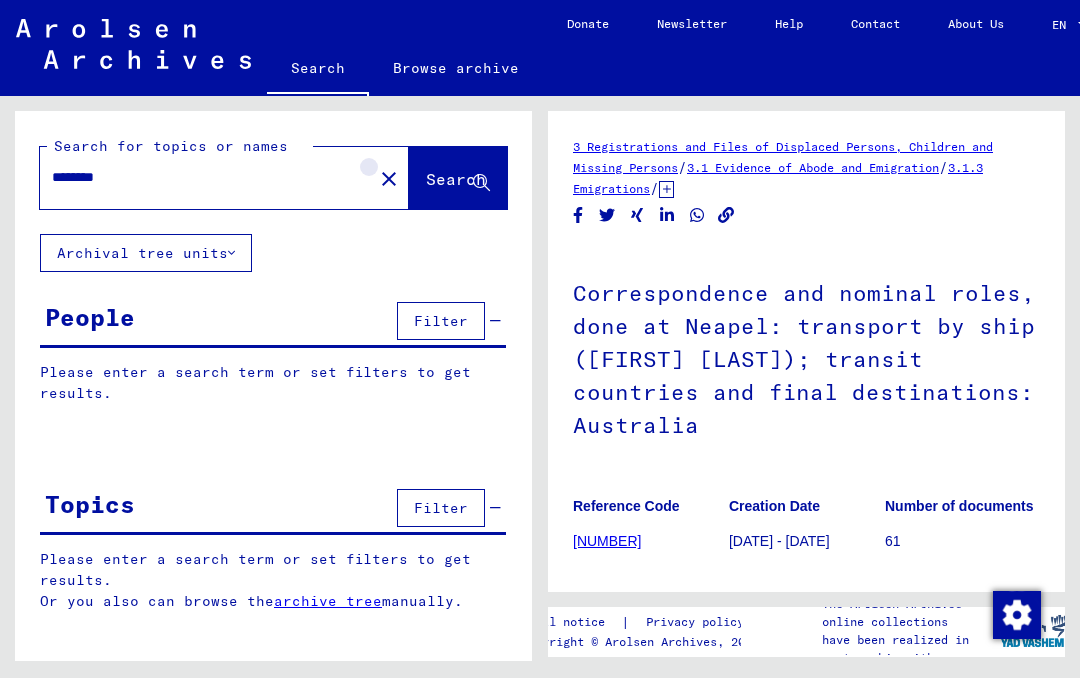 click on "close" 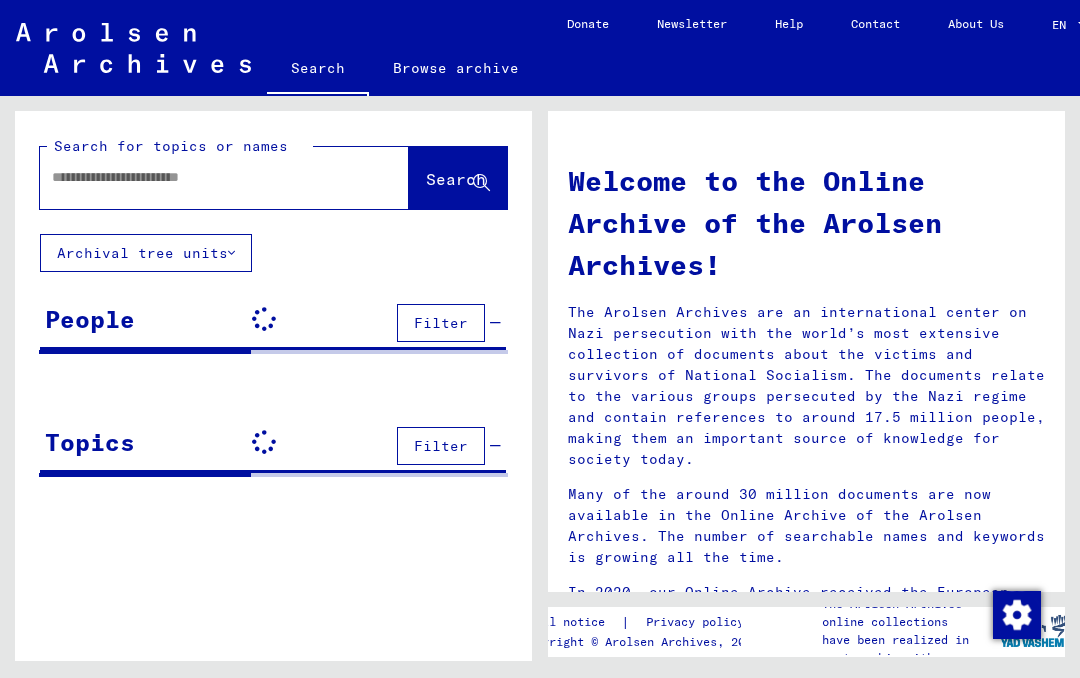 click at bounding box center [200, 177] 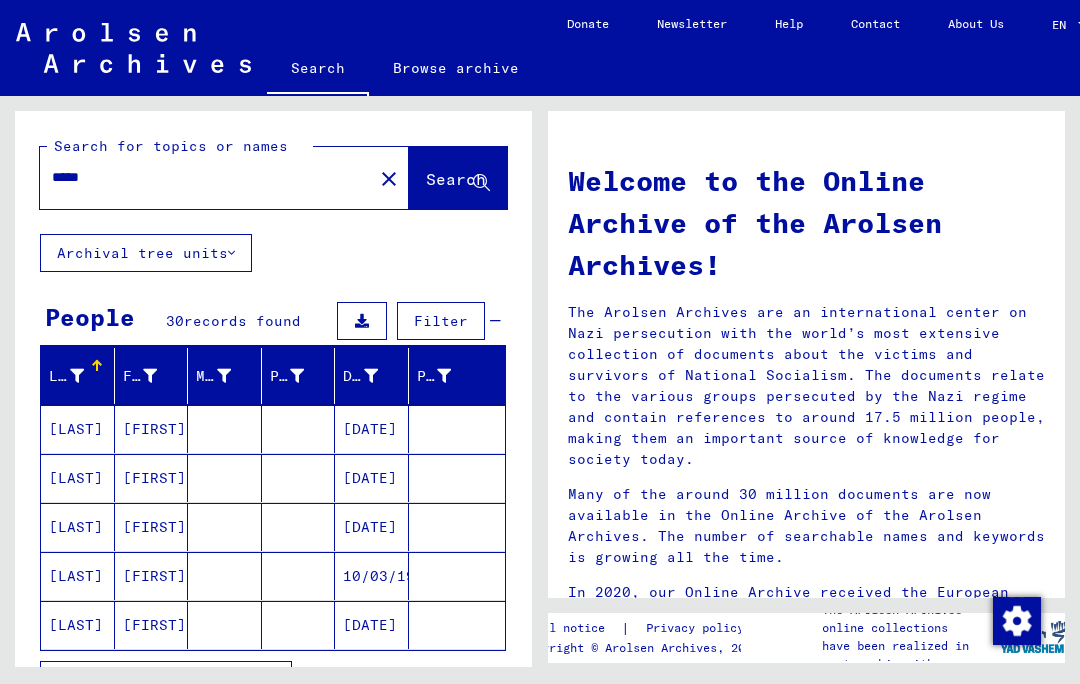 type on "*****" 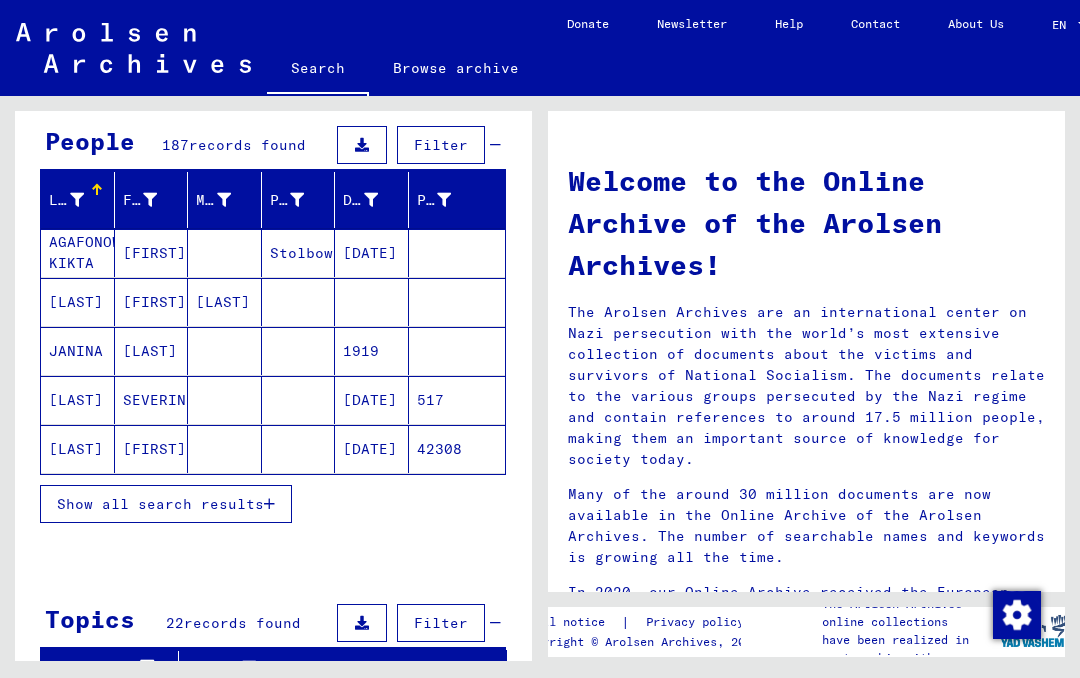 scroll, scrollTop: 192, scrollLeft: 0, axis: vertical 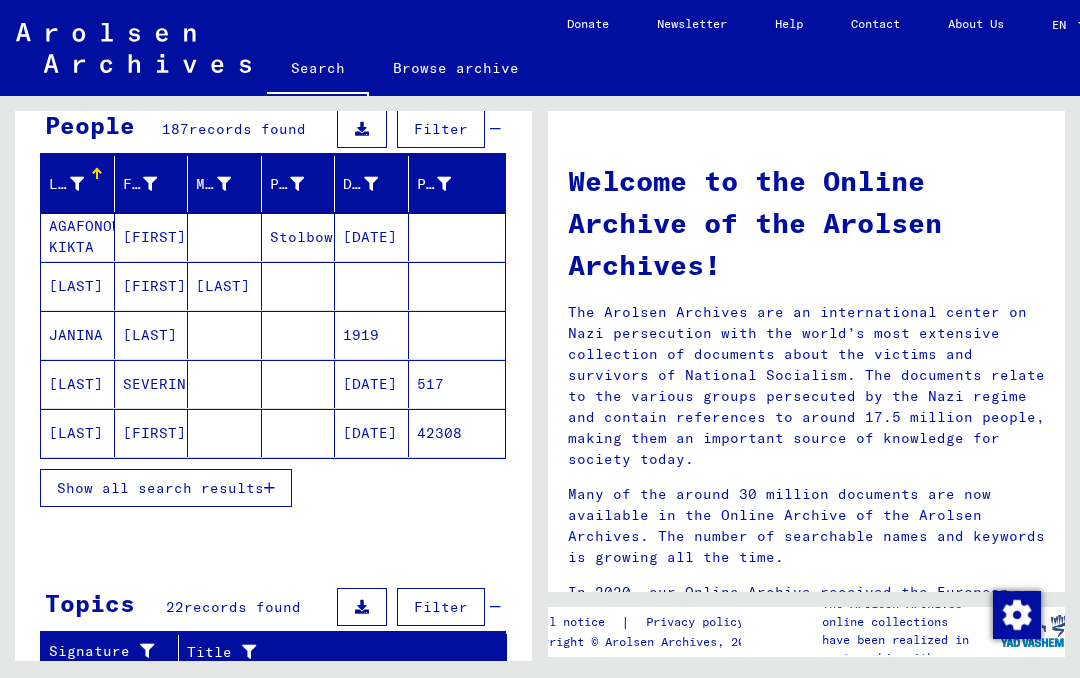 click on "Show all search results" at bounding box center [160, 488] 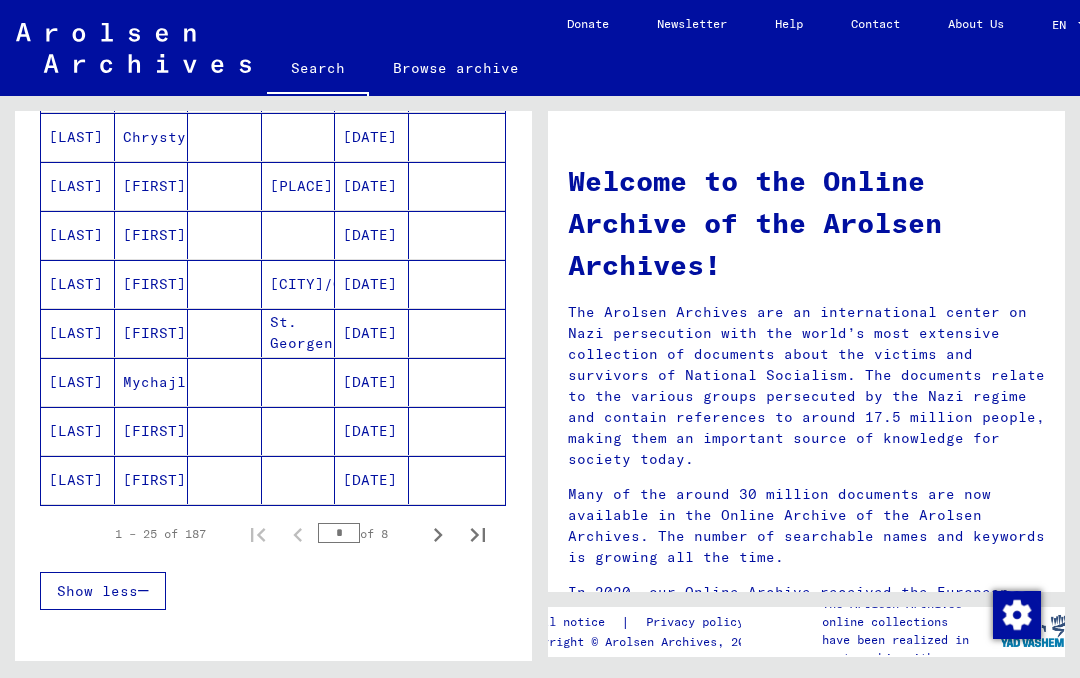 scroll, scrollTop: 1222, scrollLeft: 0, axis: vertical 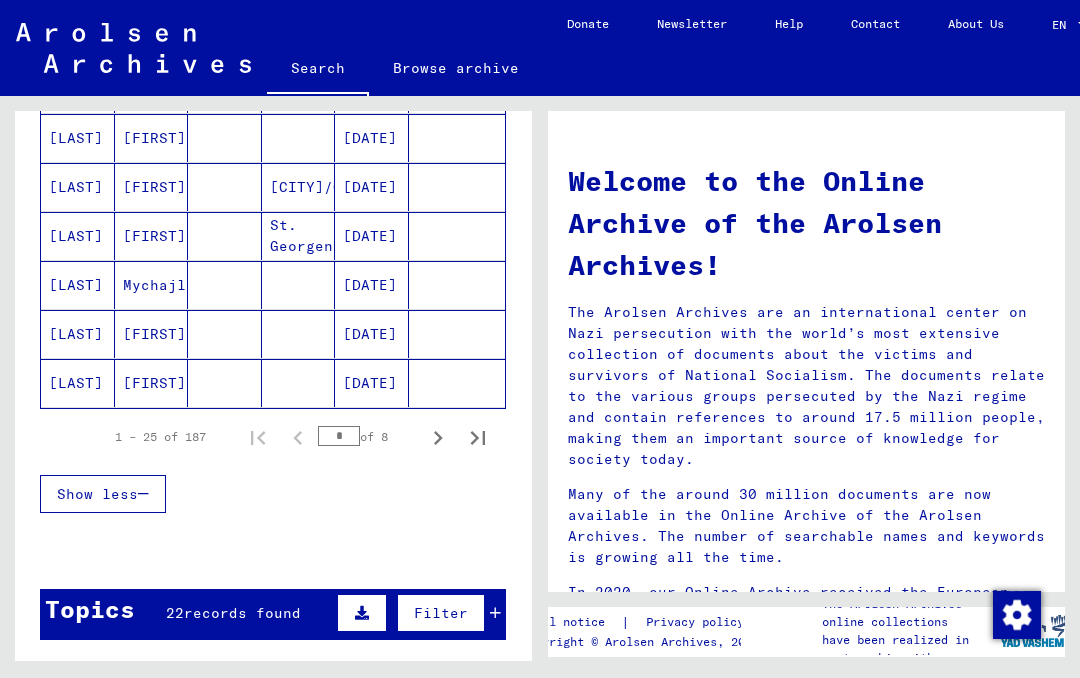 click 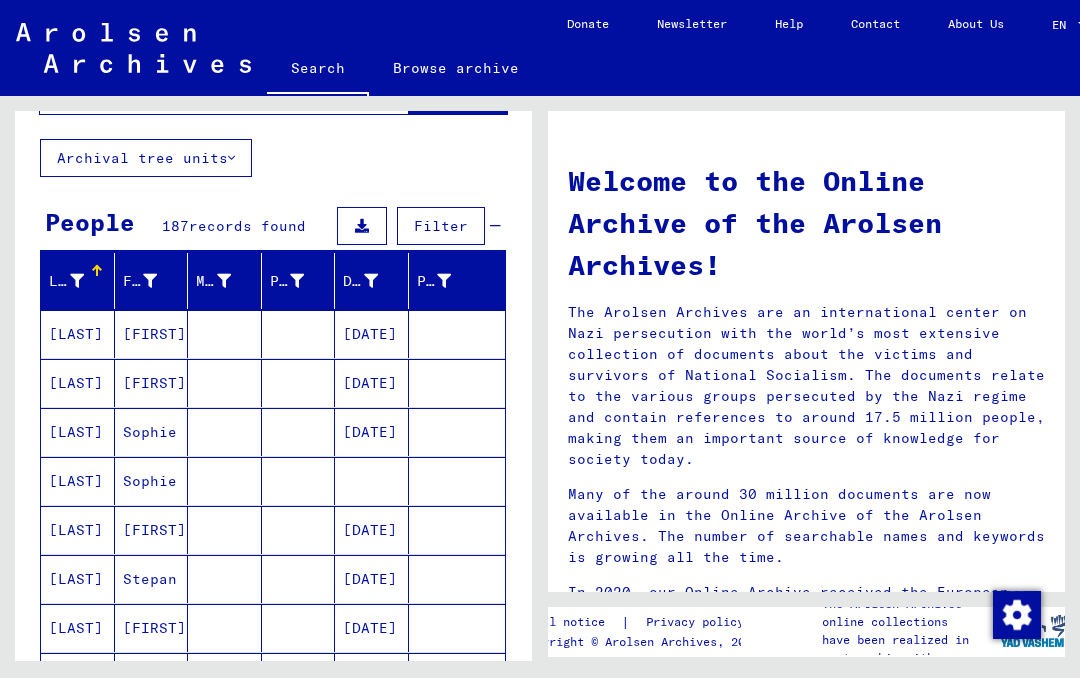 scroll, scrollTop: 99, scrollLeft: 0, axis: vertical 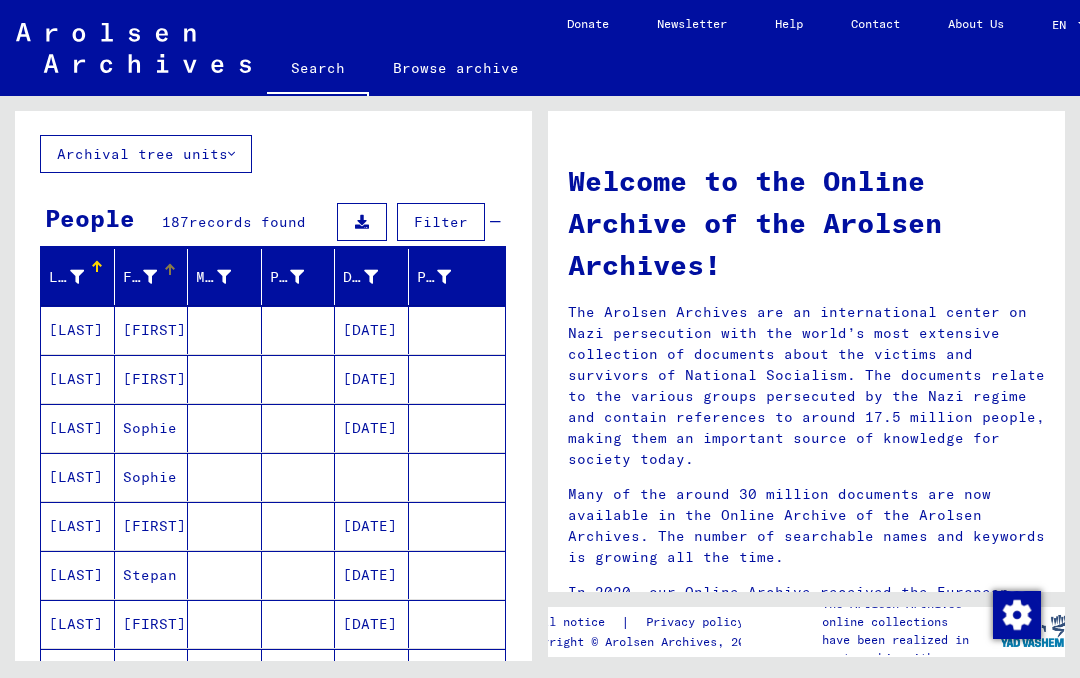 click on "First Name" at bounding box center [155, 277] 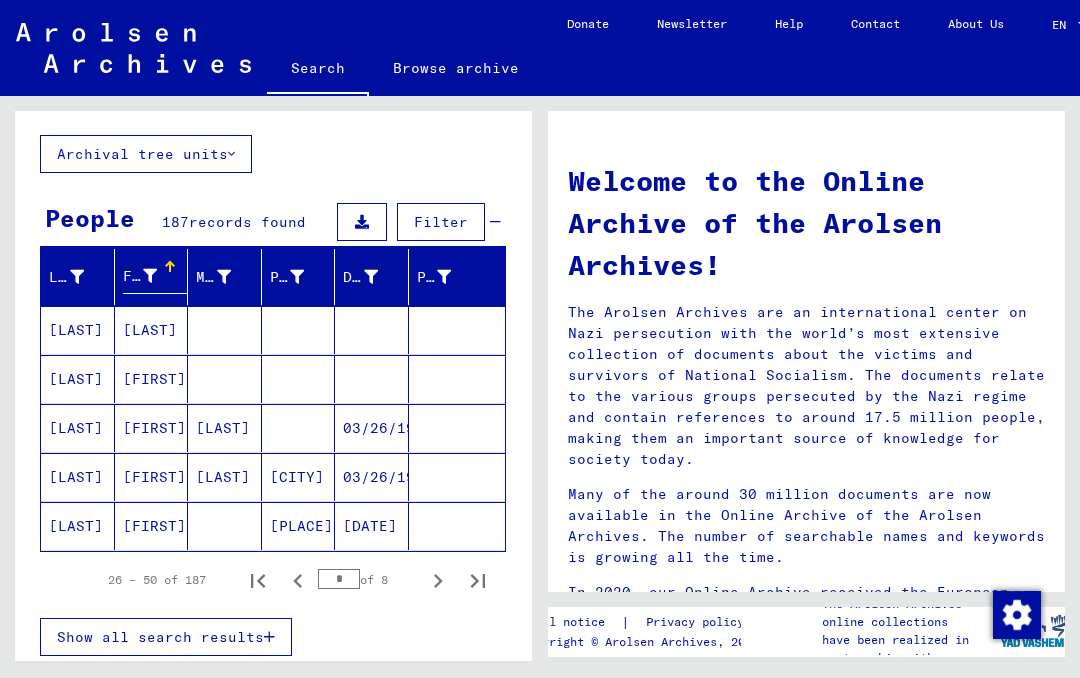 click 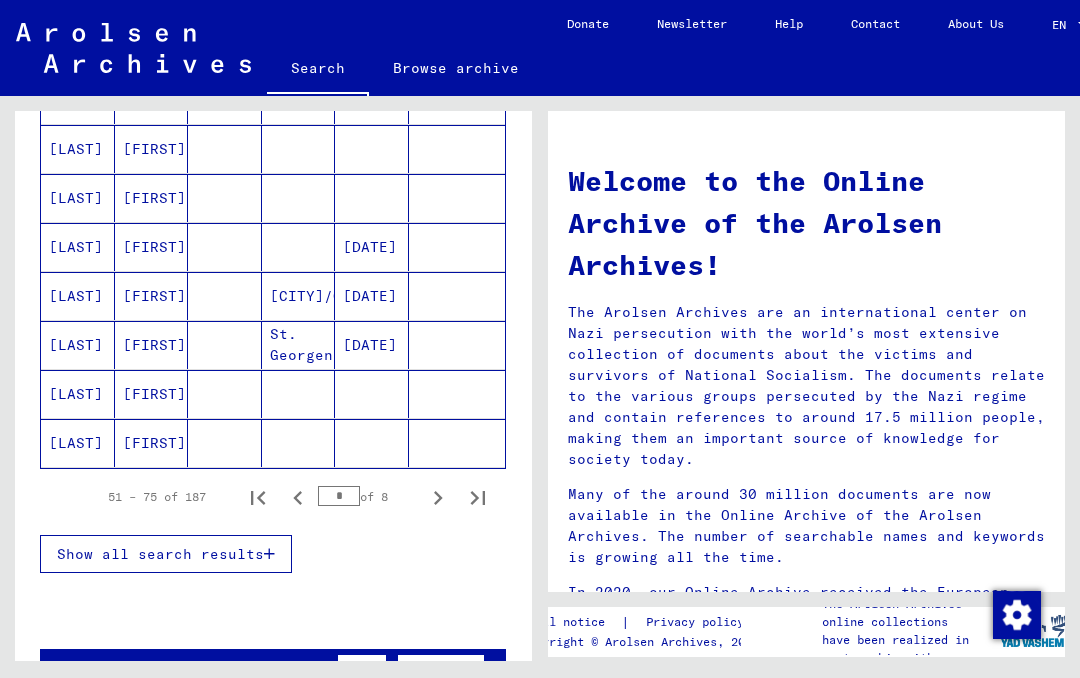 scroll, scrollTop: 1183, scrollLeft: 0, axis: vertical 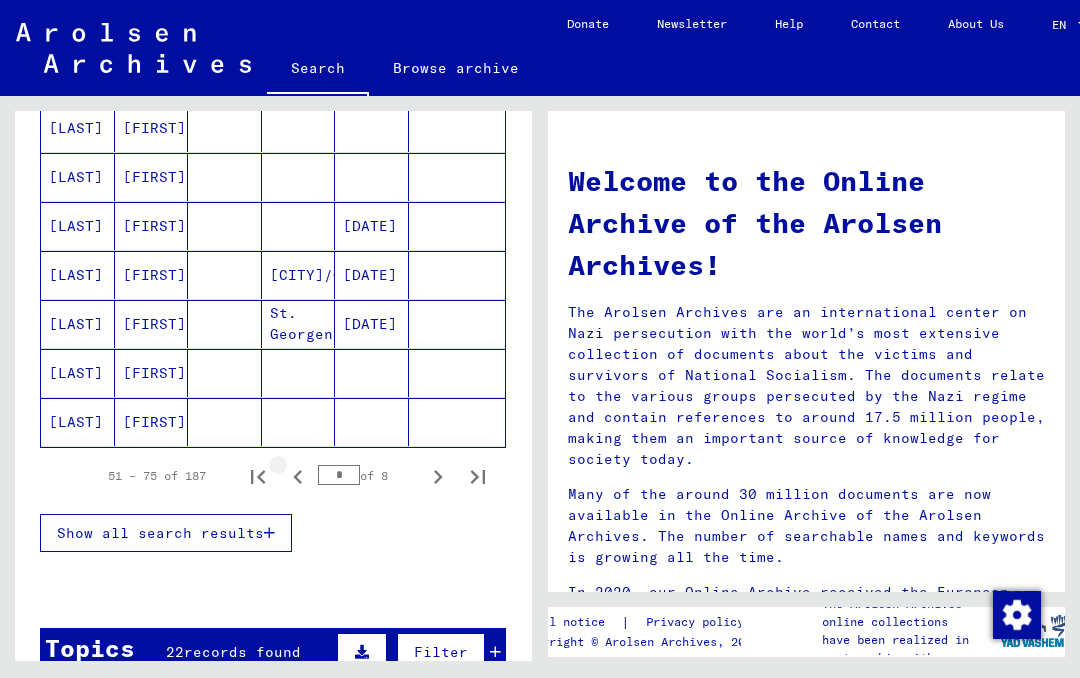 click 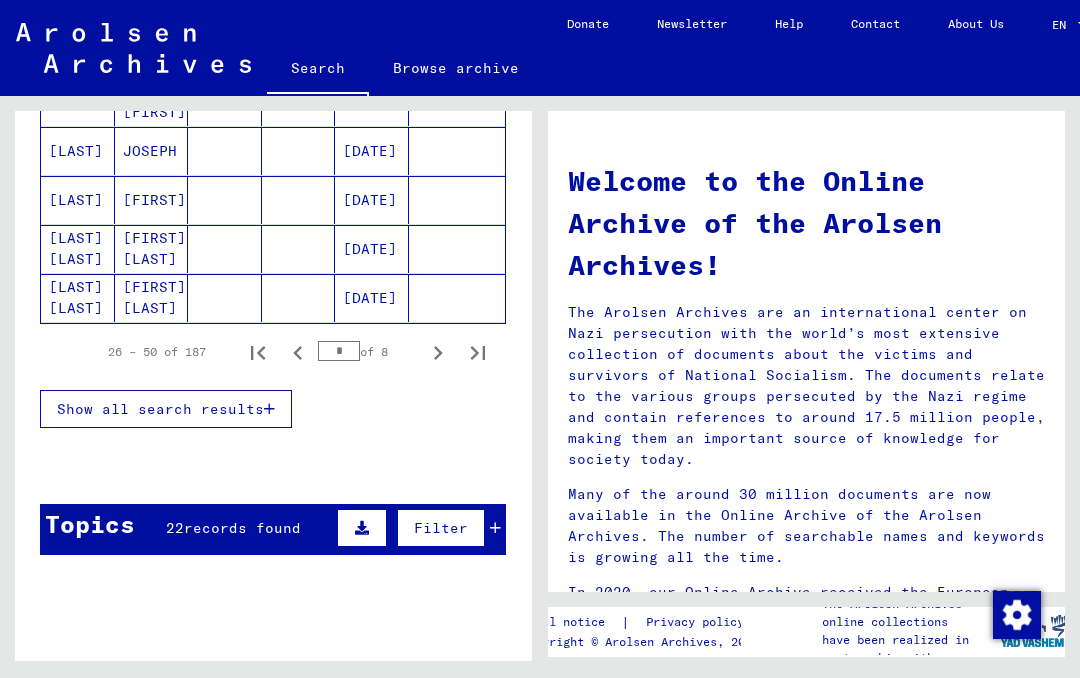scroll, scrollTop: 1310, scrollLeft: 0, axis: vertical 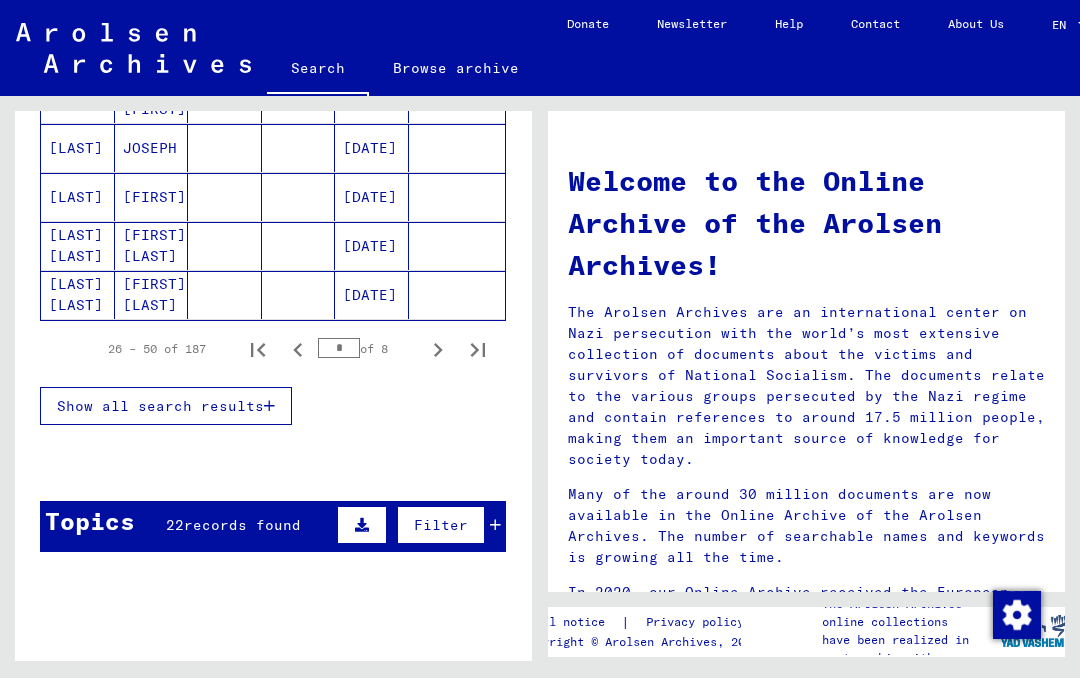 click 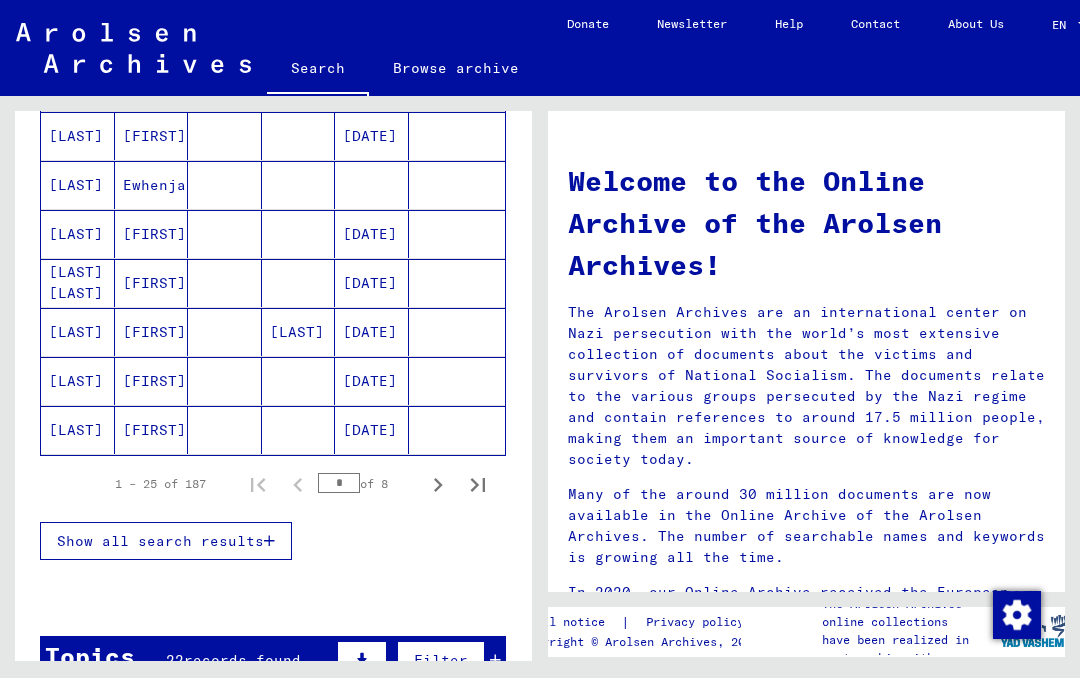scroll, scrollTop: 1171, scrollLeft: 0, axis: vertical 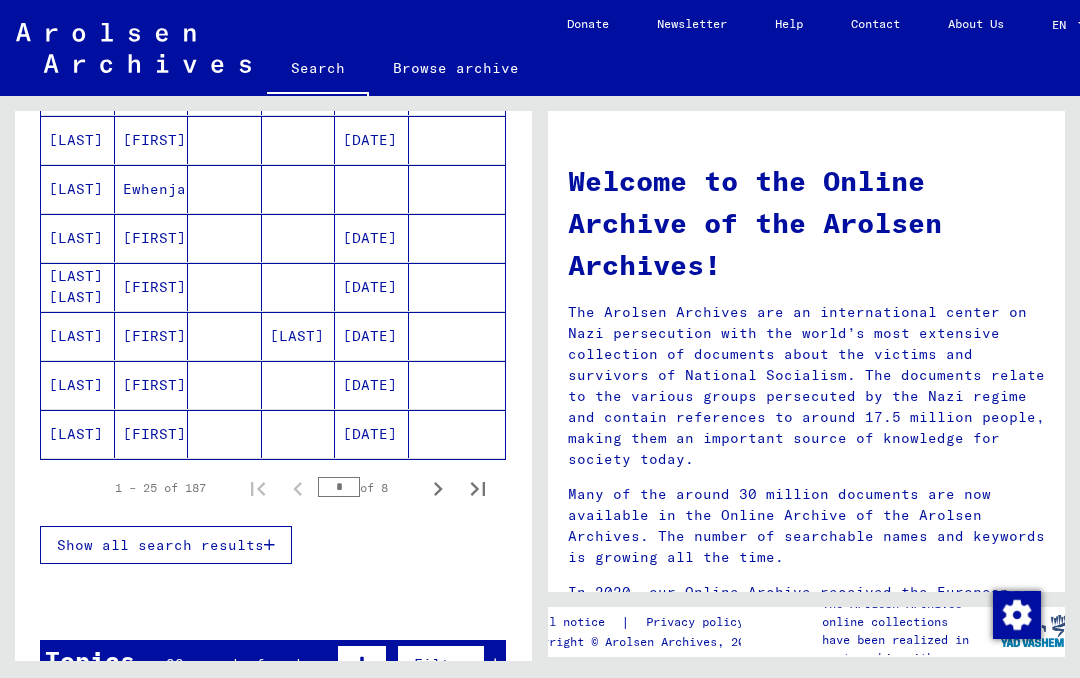 click on "[LAST]" at bounding box center (78, 385) 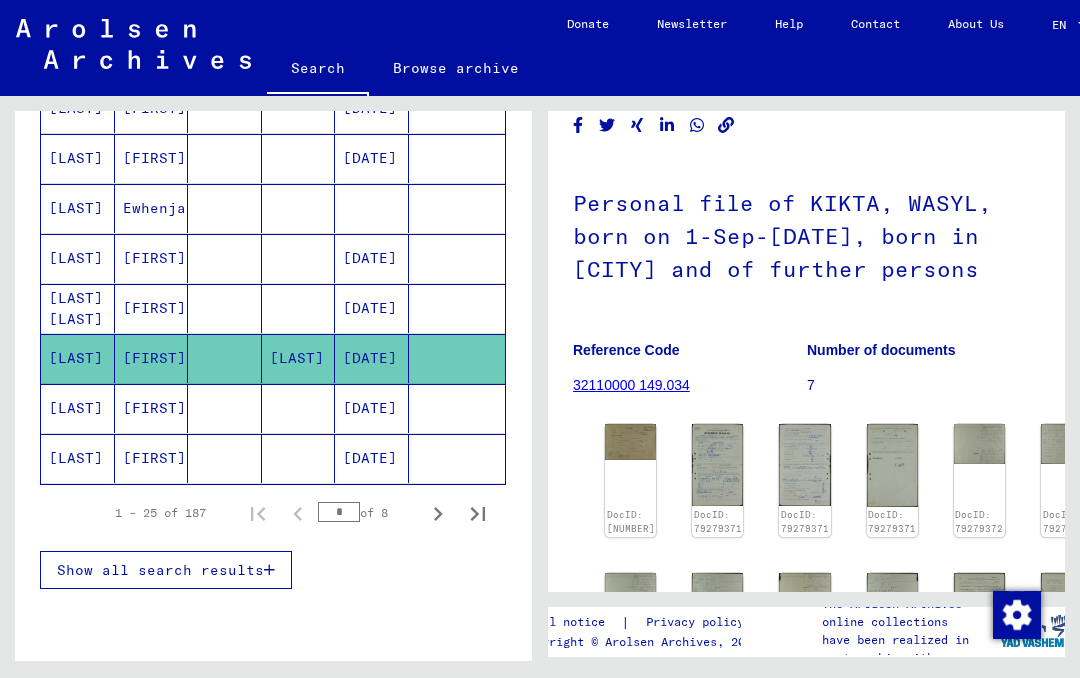 scroll, scrollTop: 92, scrollLeft: 0, axis: vertical 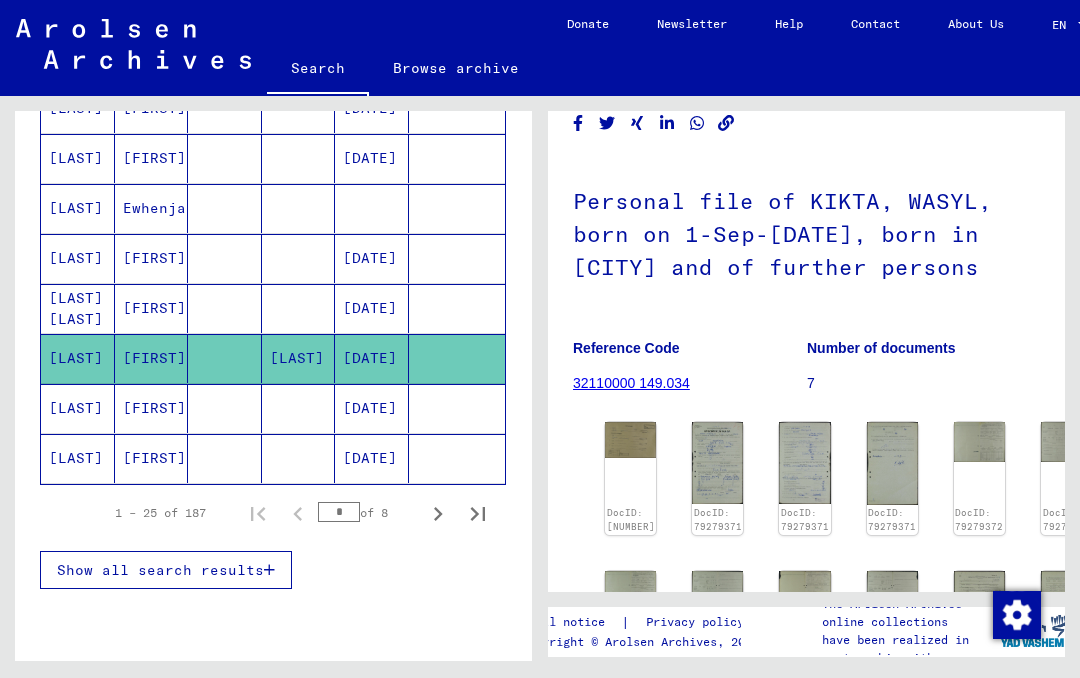 click 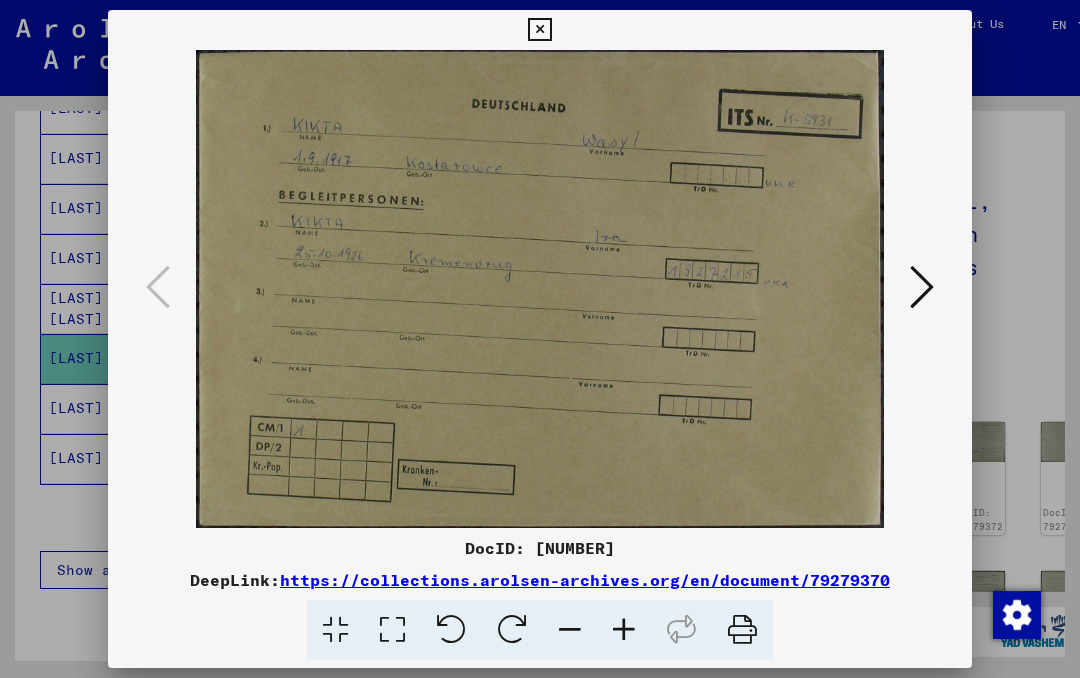 click at bounding box center [922, 287] 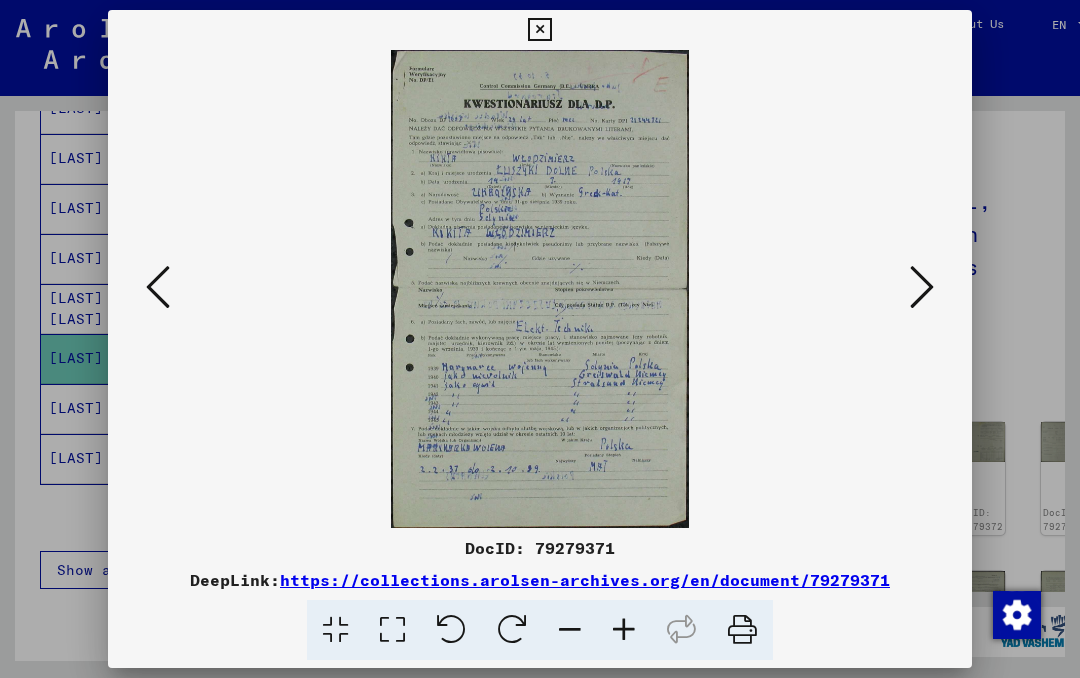 click at bounding box center (922, 287) 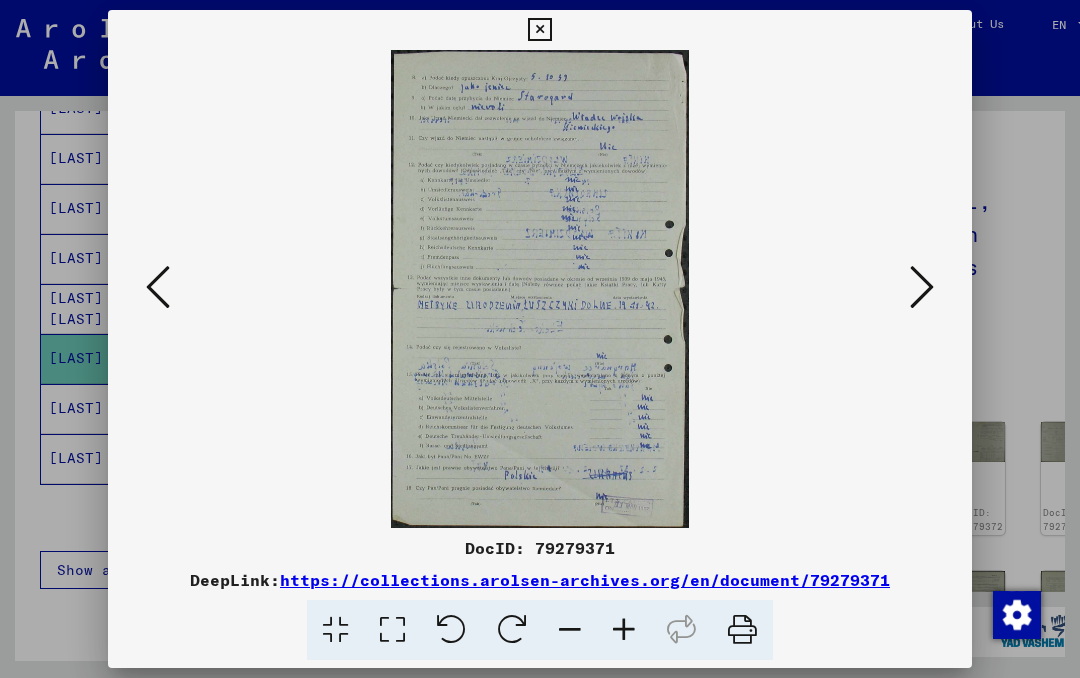 click at bounding box center [922, 288] 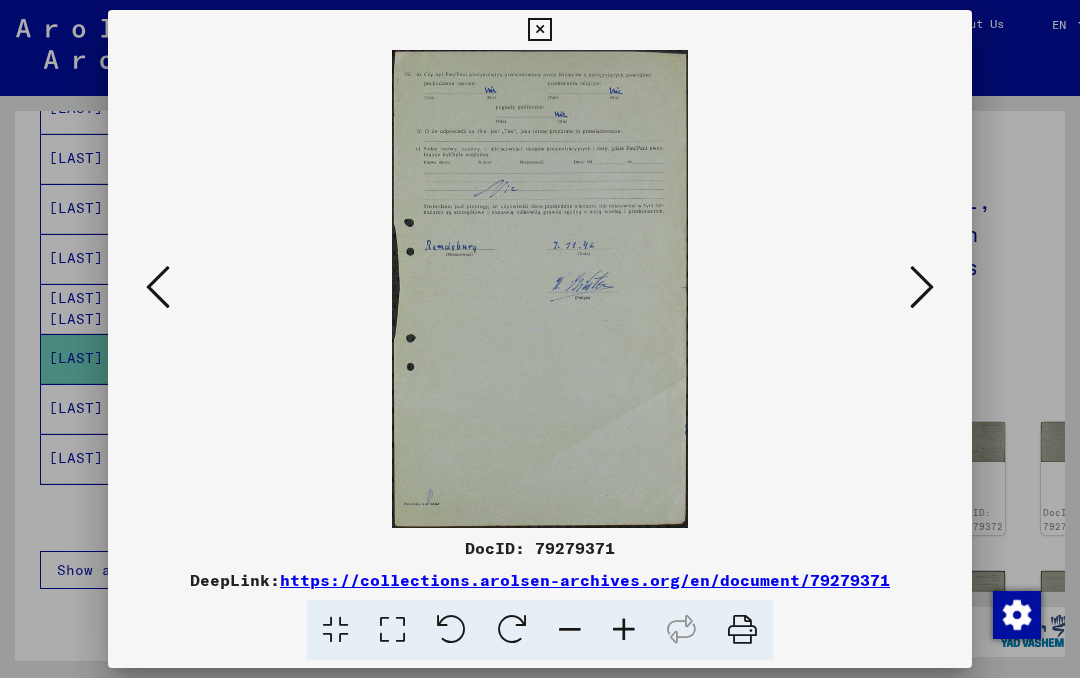 click at bounding box center (922, 287) 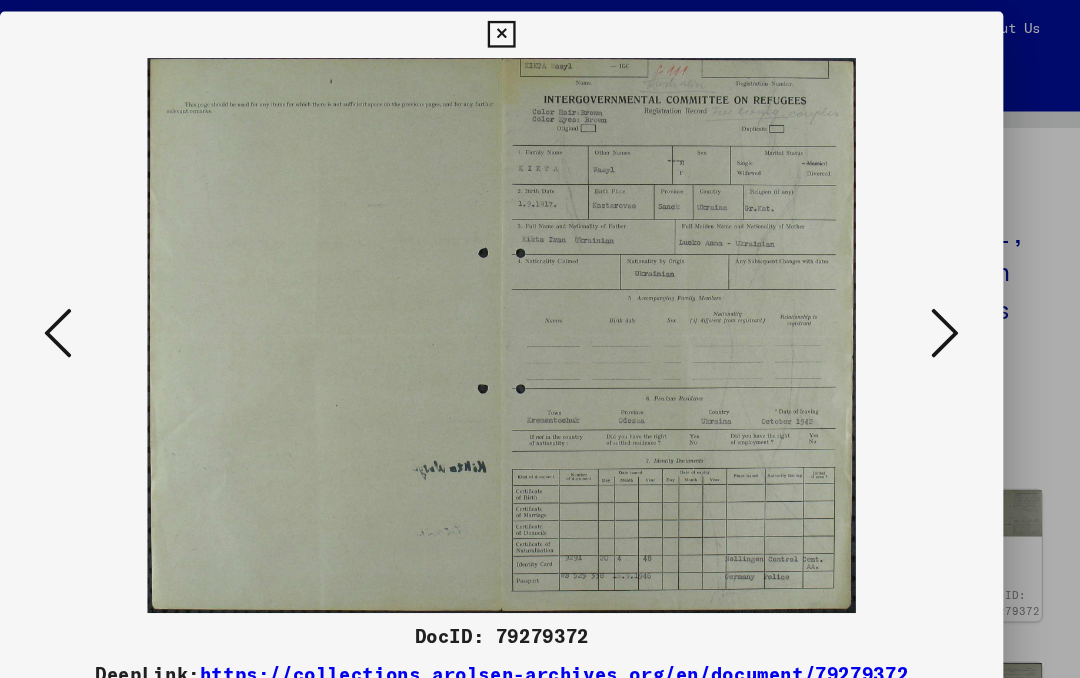 click at bounding box center [922, 287] 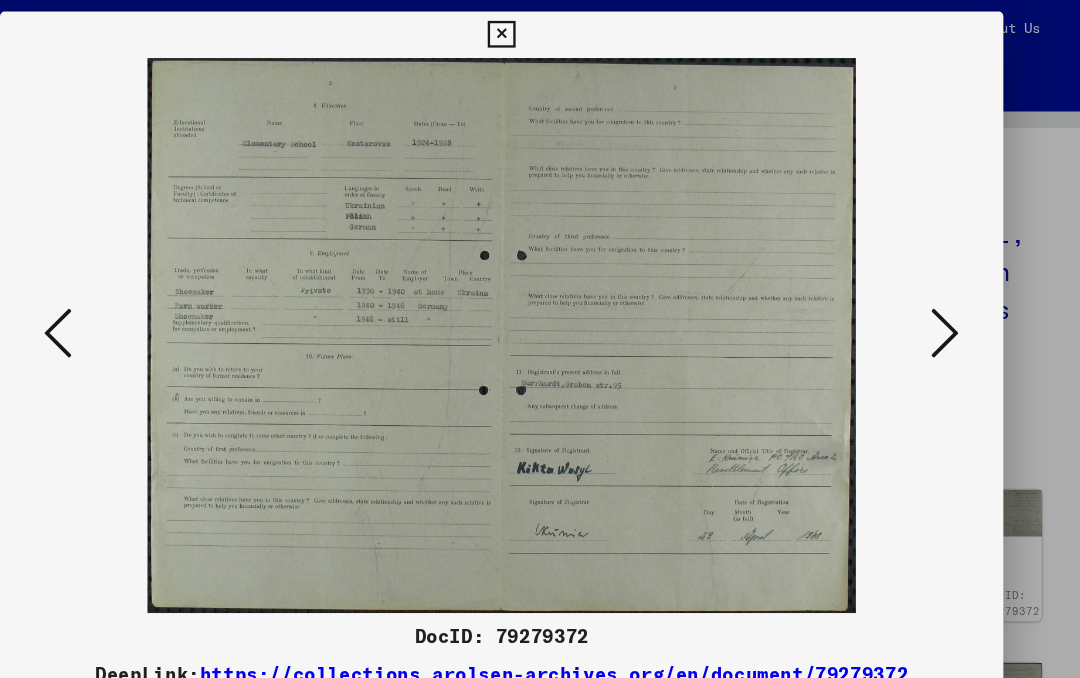 click at bounding box center (922, 287) 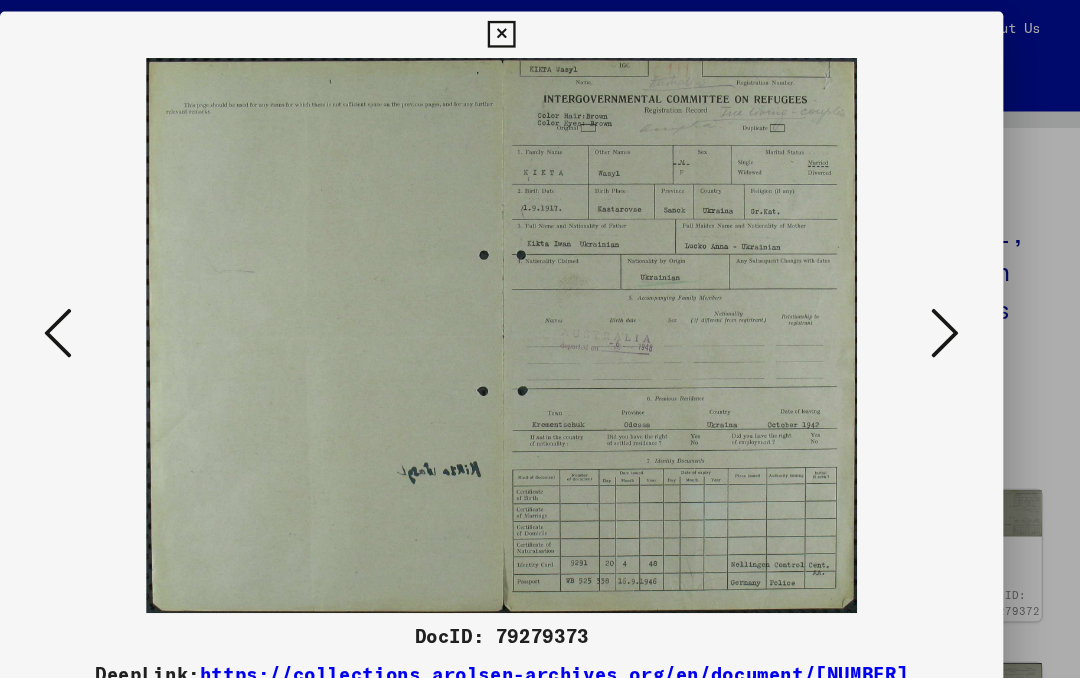 click at bounding box center (922, 287) 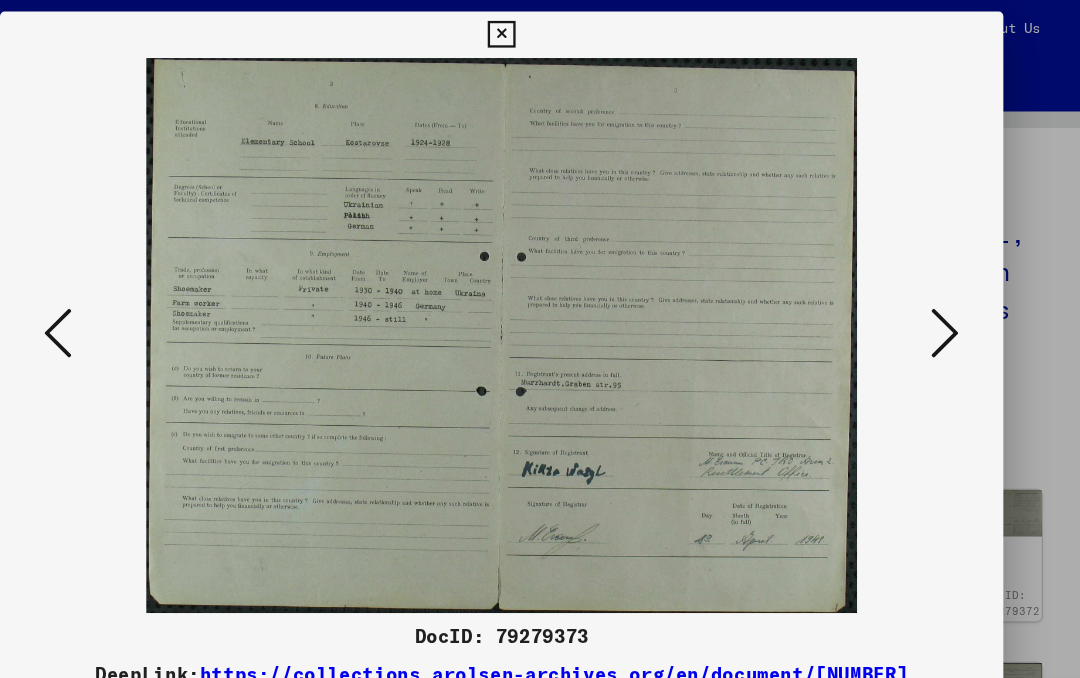 click at bounding box center [922, 287] 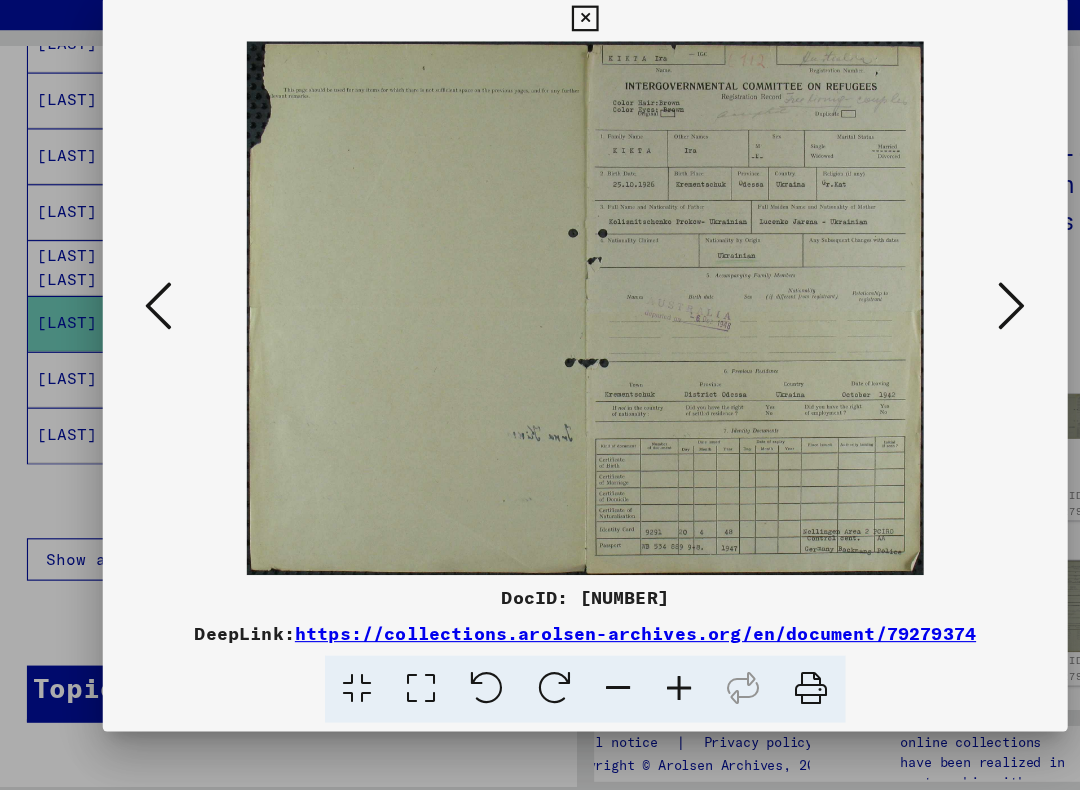 click at bounding box center (922, 343) 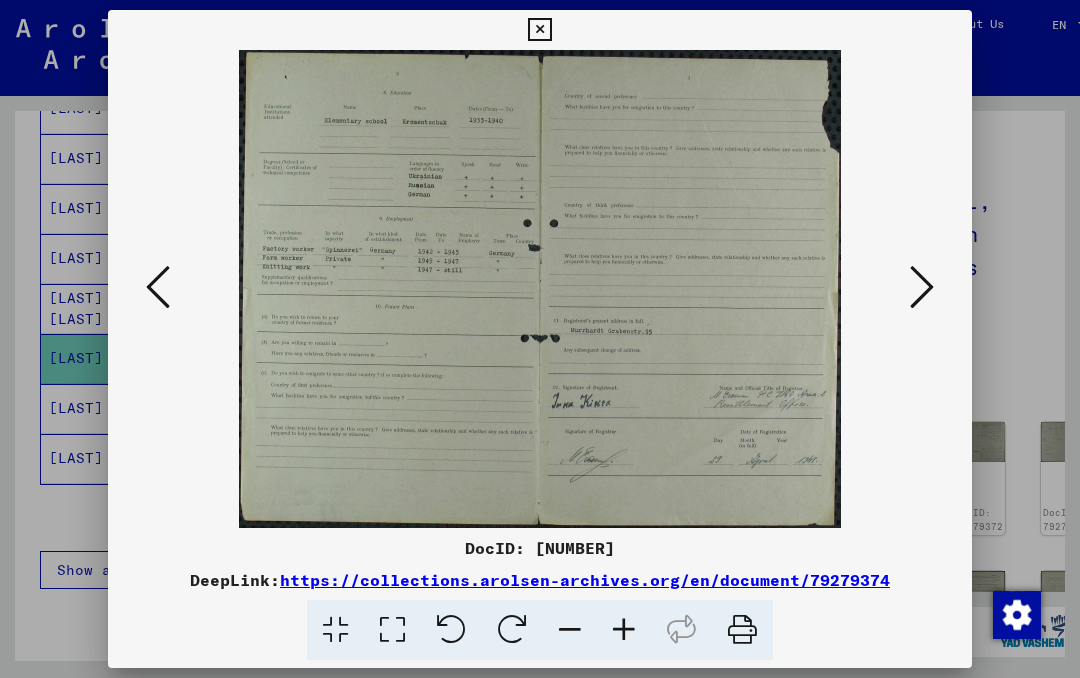 click at bounding box center [922, 287] 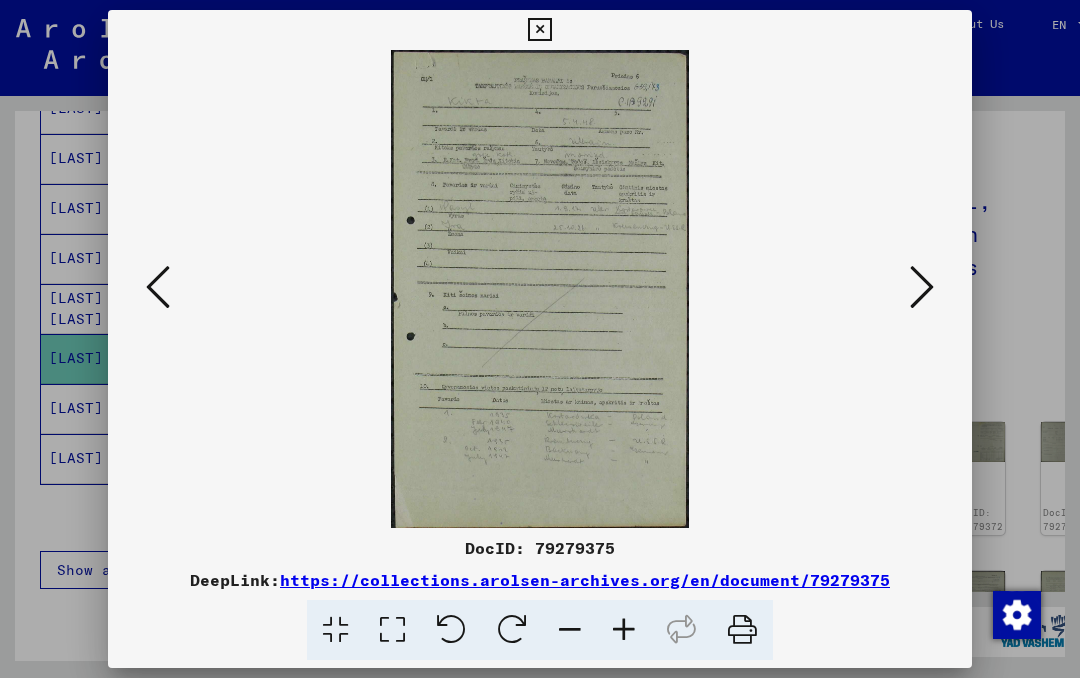 click at bounding box center [922, 287] 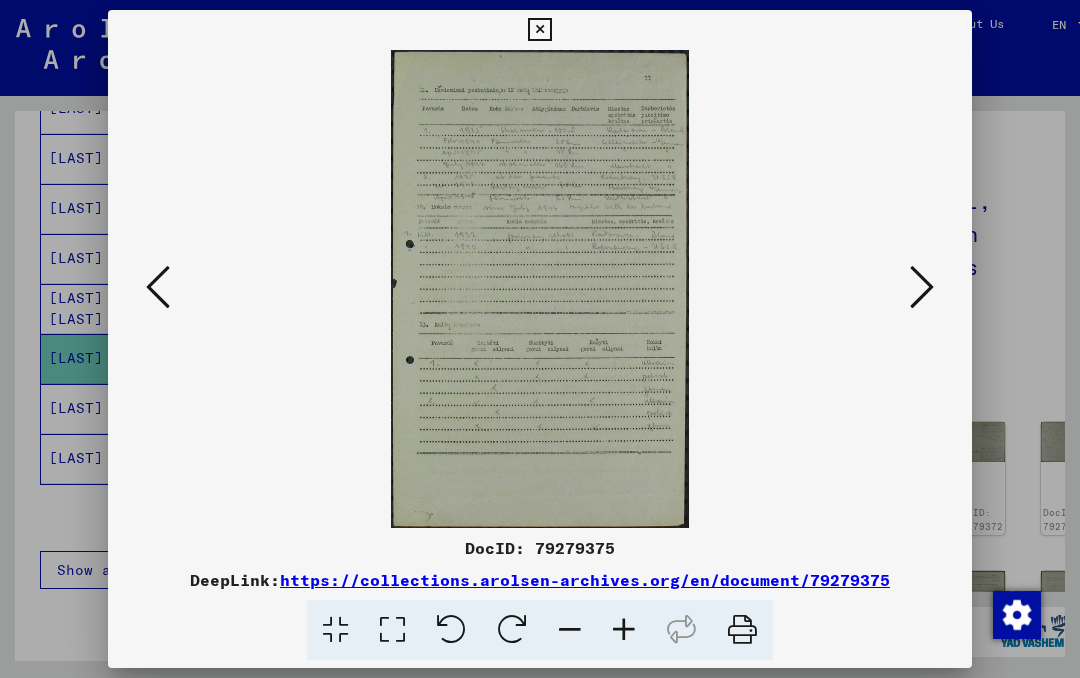click at bounding box center [922, 287] 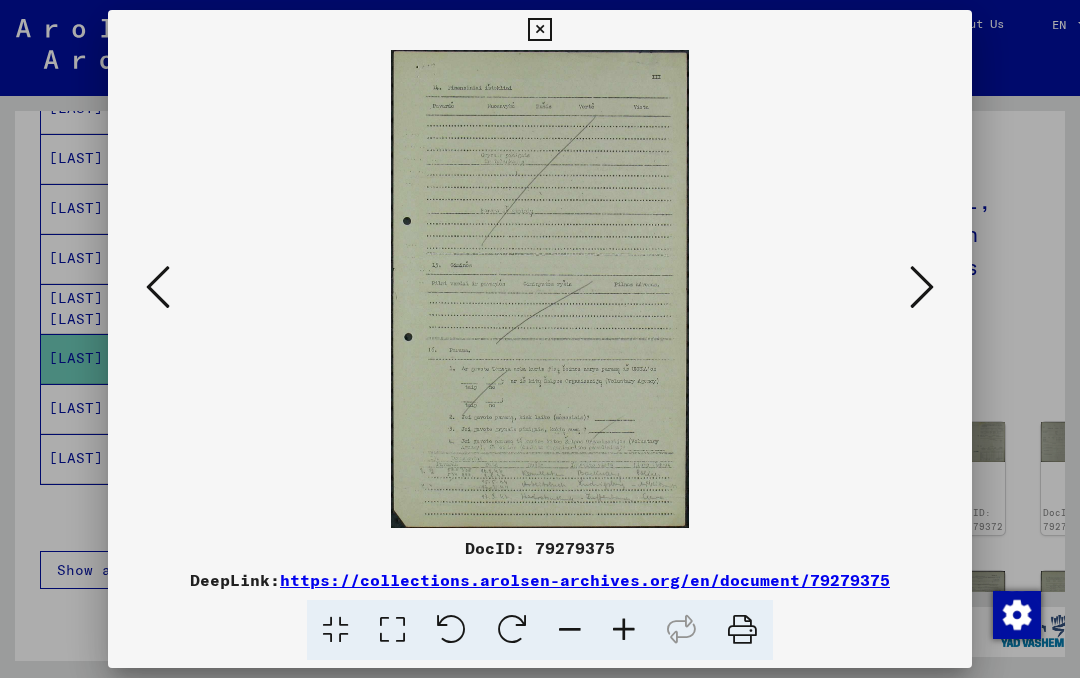 click at bounding box center (922, 287) 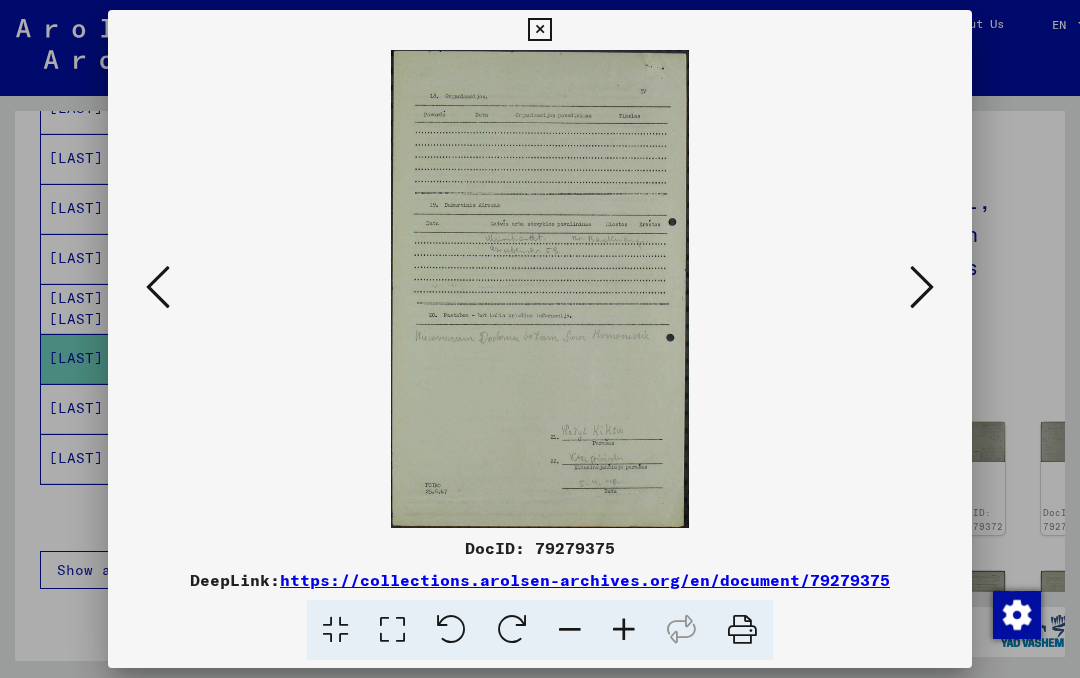 click at bounding box center (922, 288) 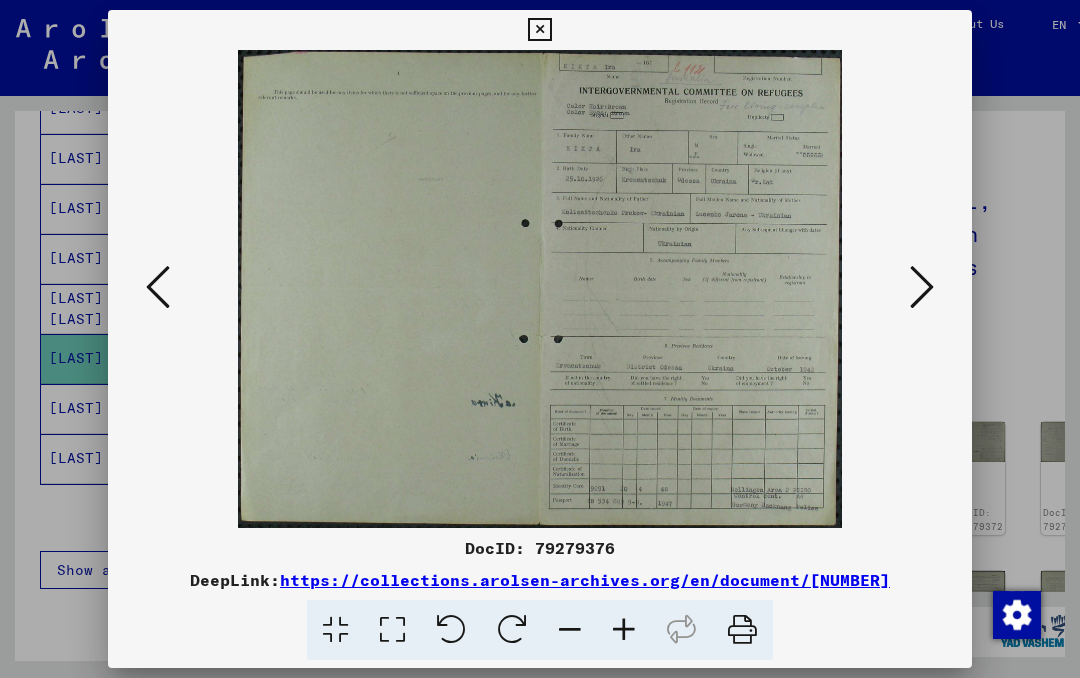 click at bounding box center (922, 288) 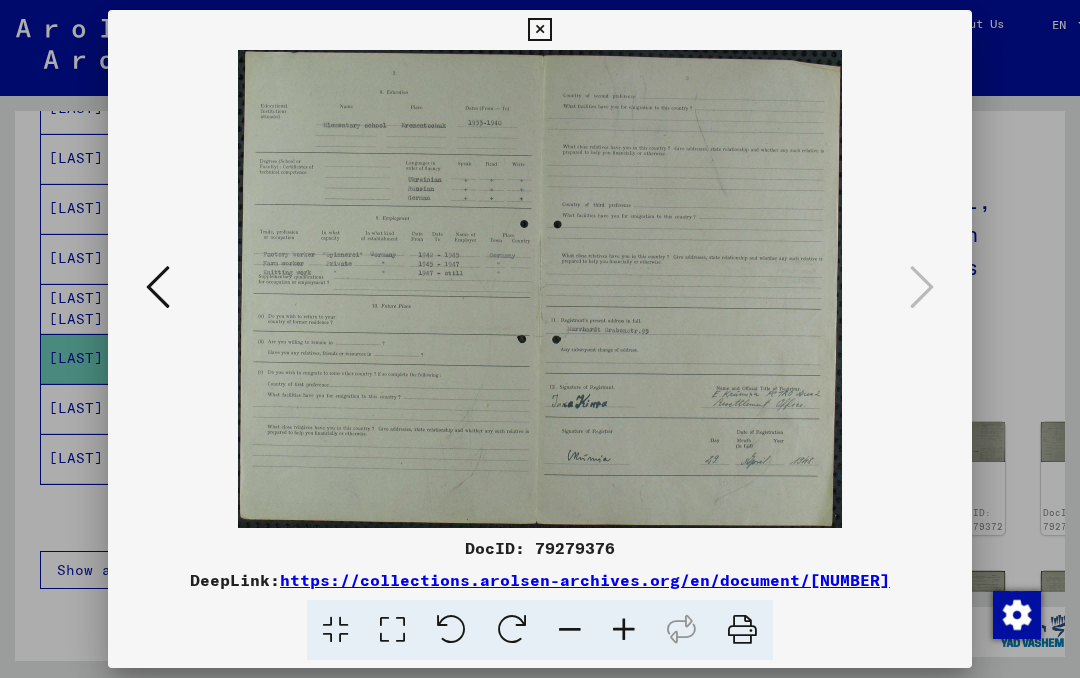 click at bounding box center [539, 30] 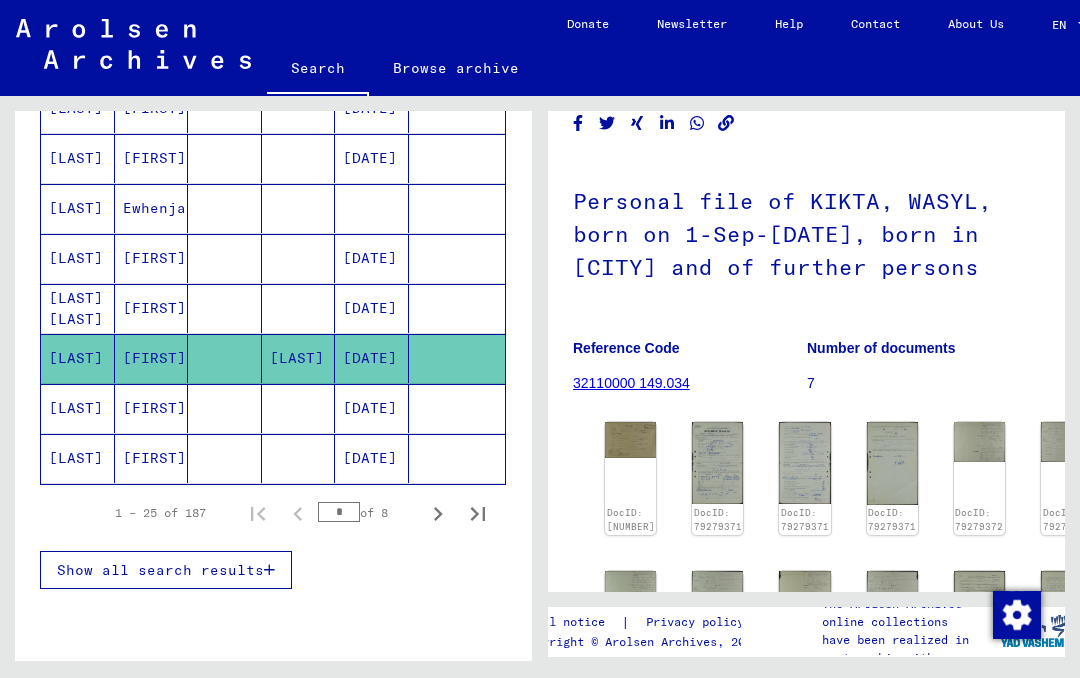 click at bounding box center [457, 458] 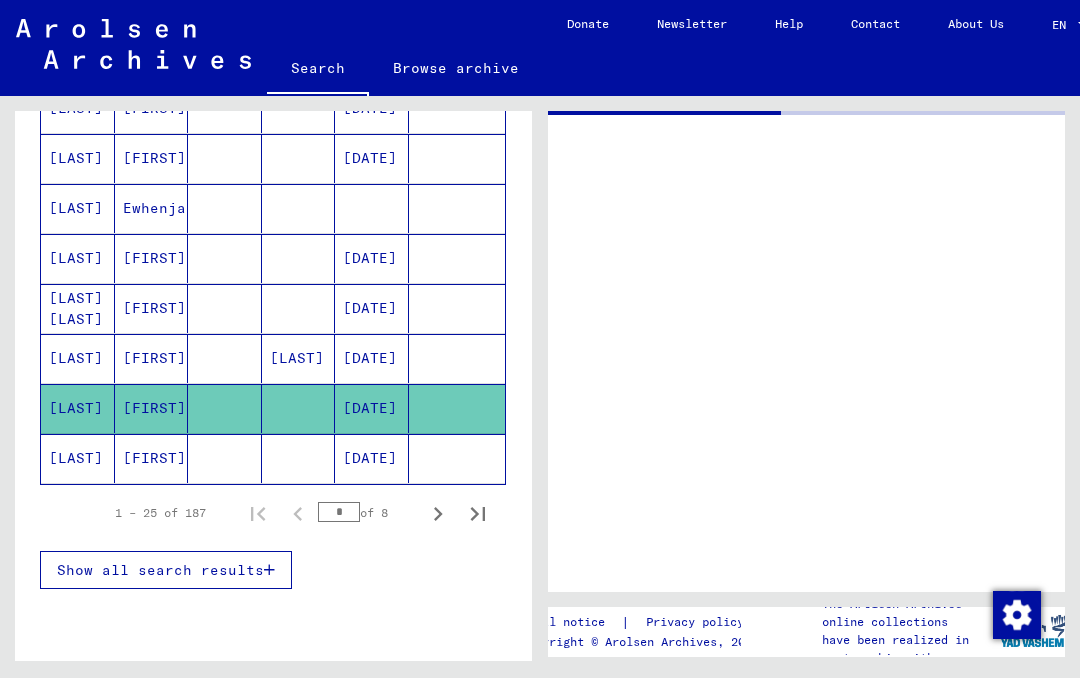 scroll, scrollTop: 0, scrollLeft: 0, axis: both 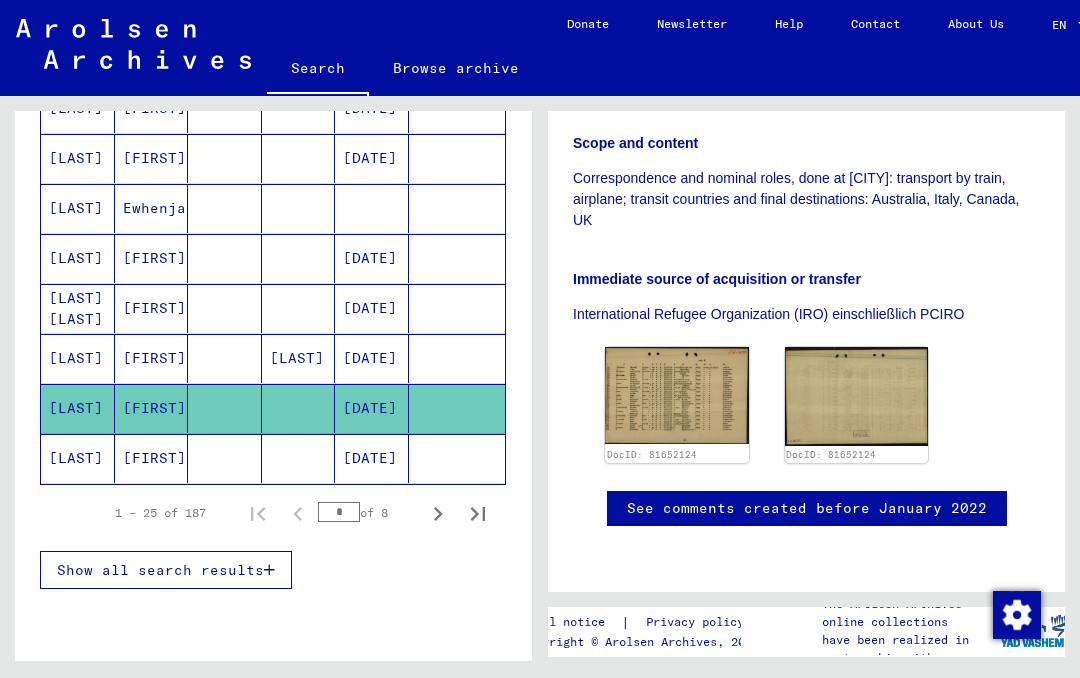 click 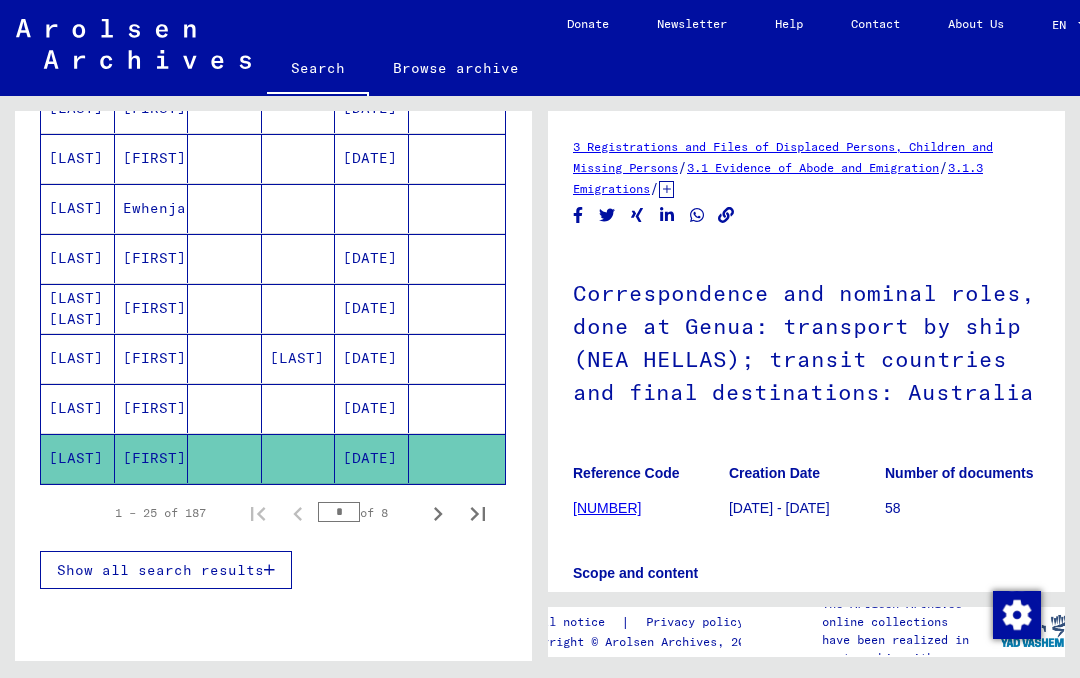 scroll, scrollTop: 0, scrollLeft: 0, axis: both 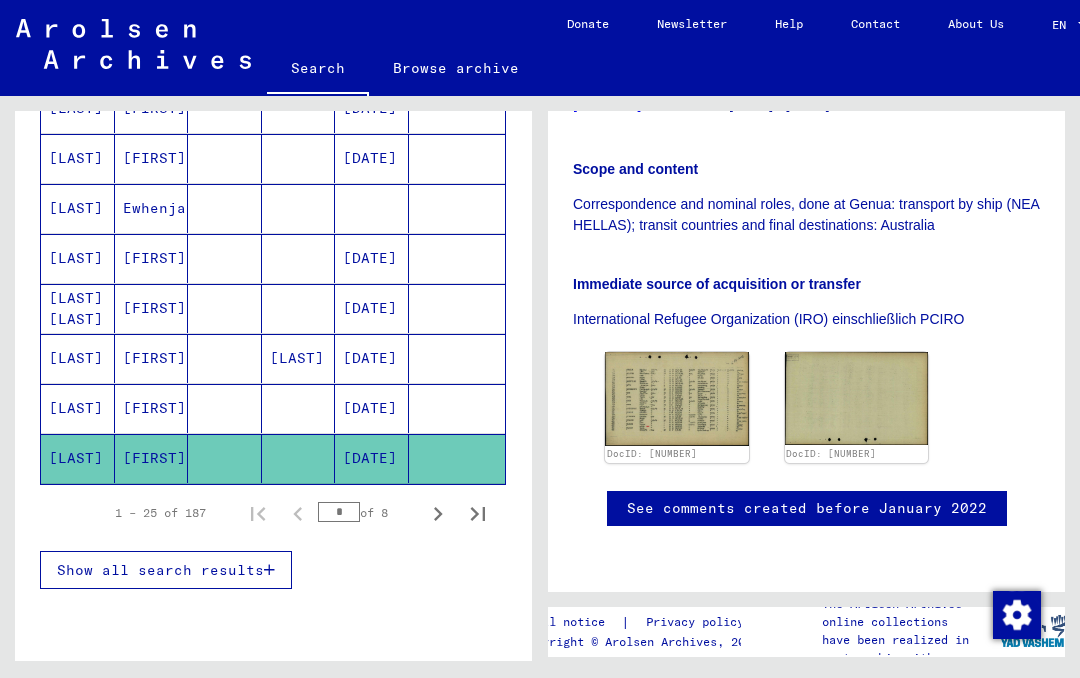 click 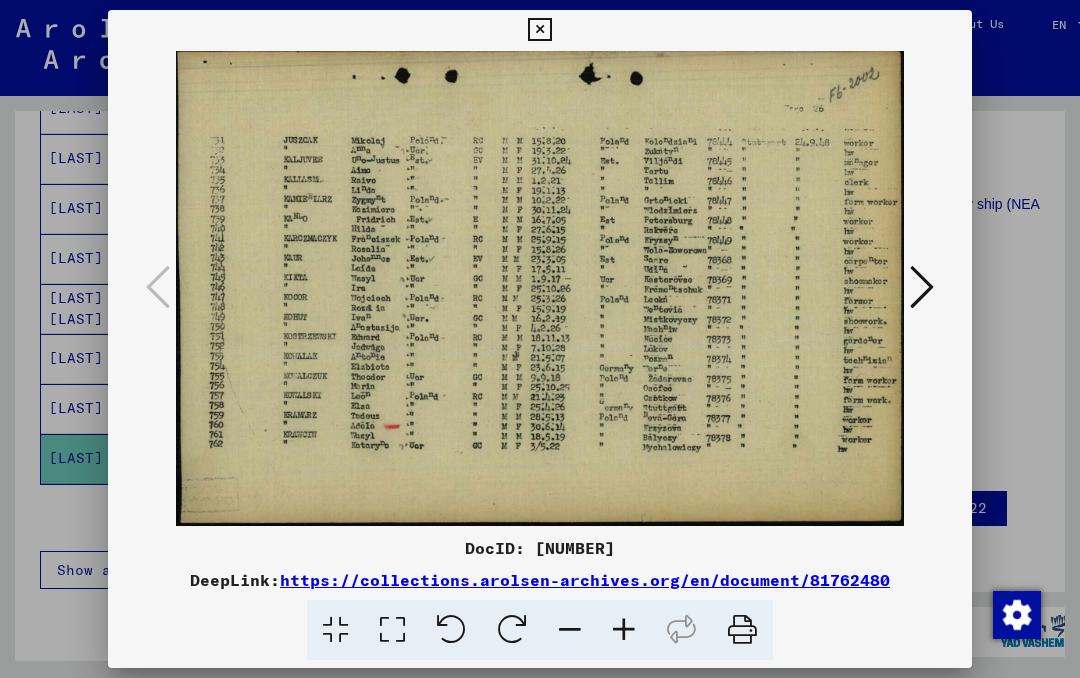 click at bounding box center (539, 30) 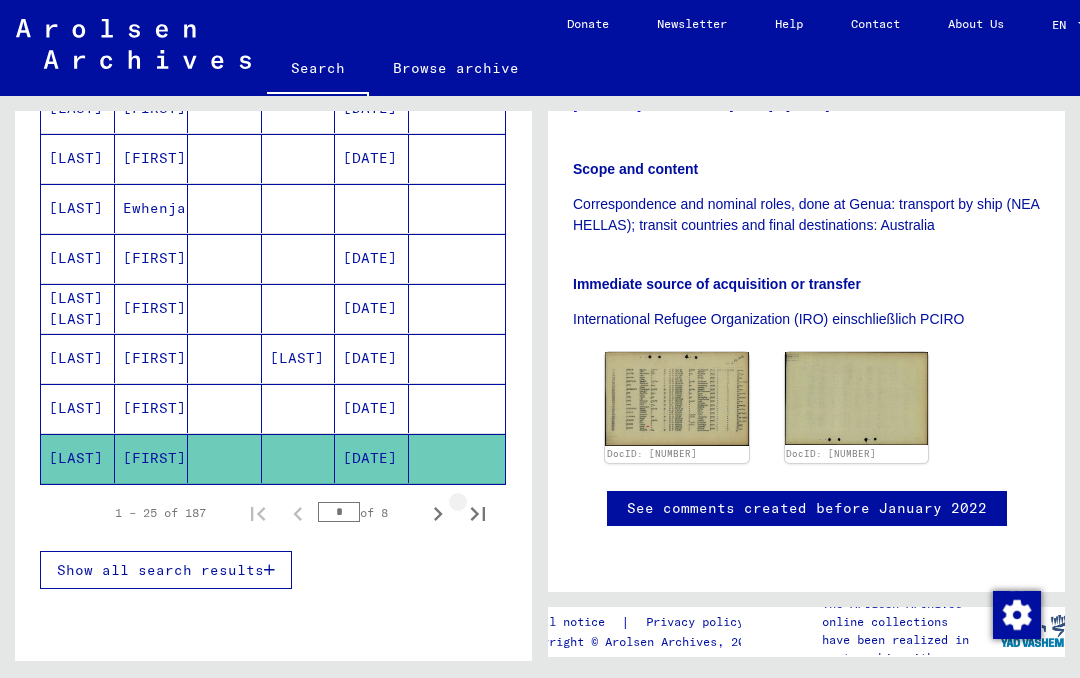 click 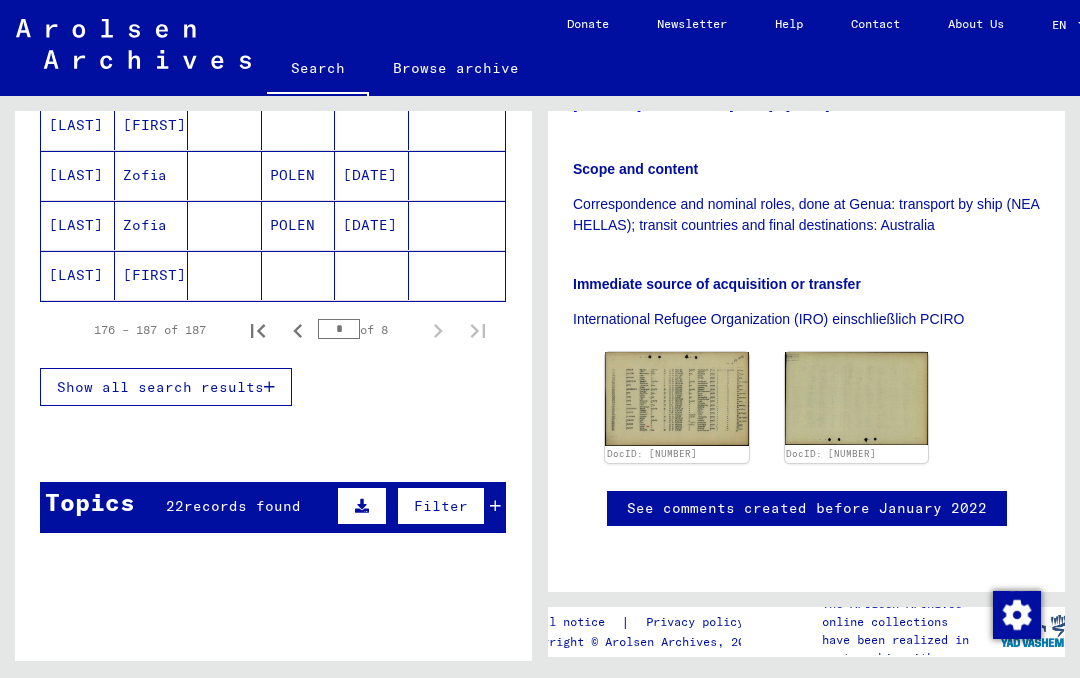 scroll, scrollTop: 695, scrollLeft: 0, axis: vertical 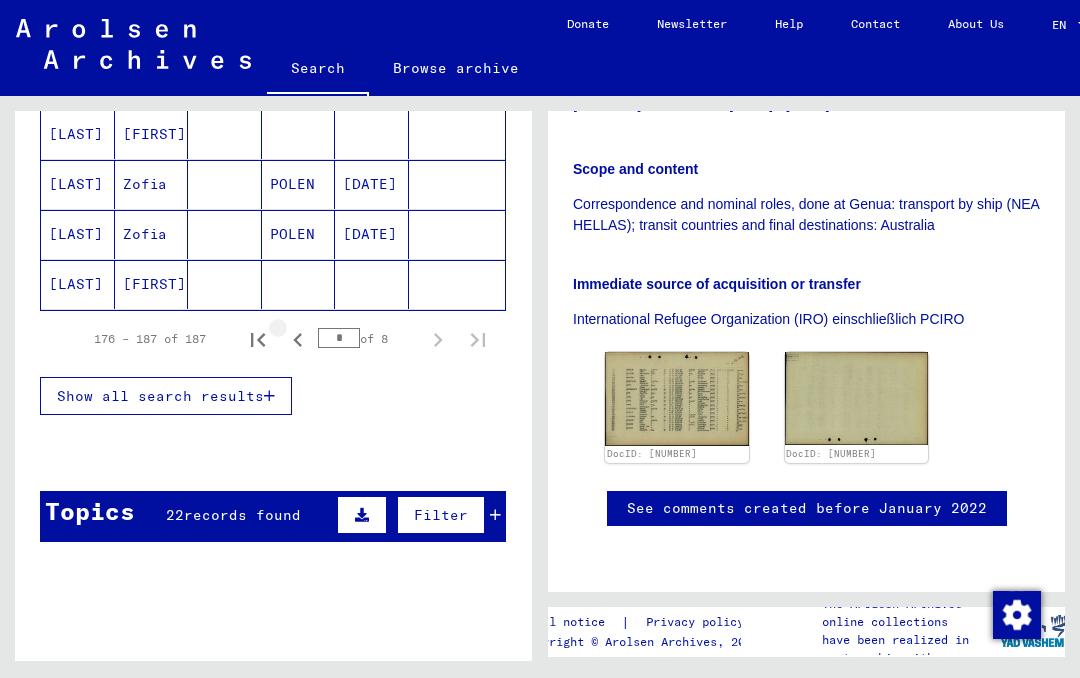 click 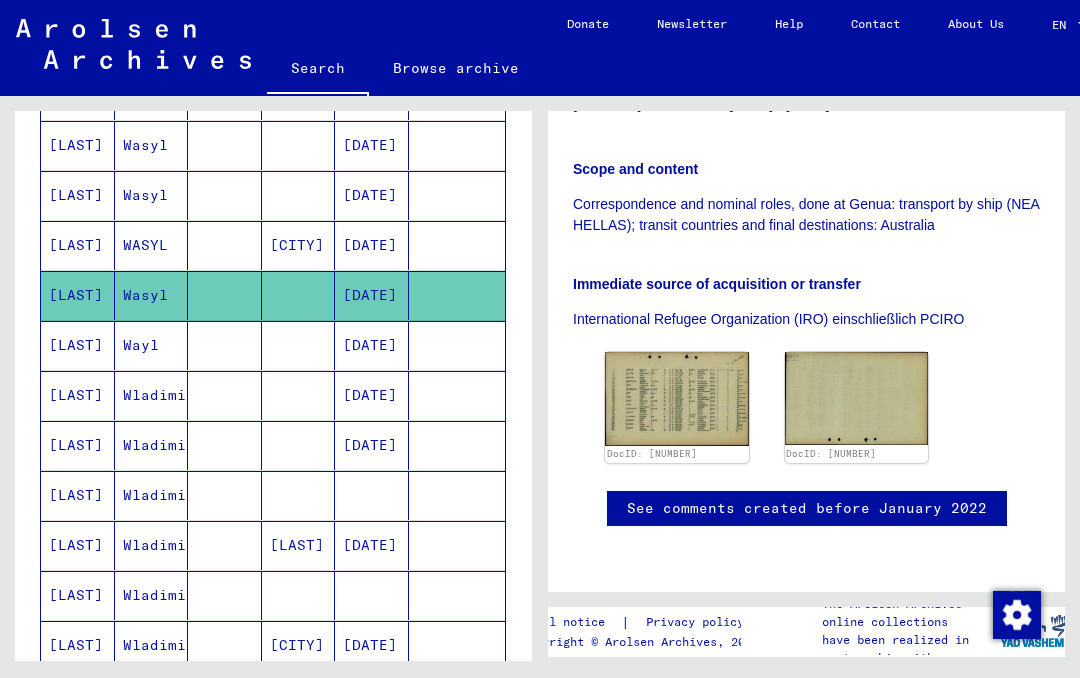 scroll, scrollTop: 887, scrollLeft: 0, axis: vertical 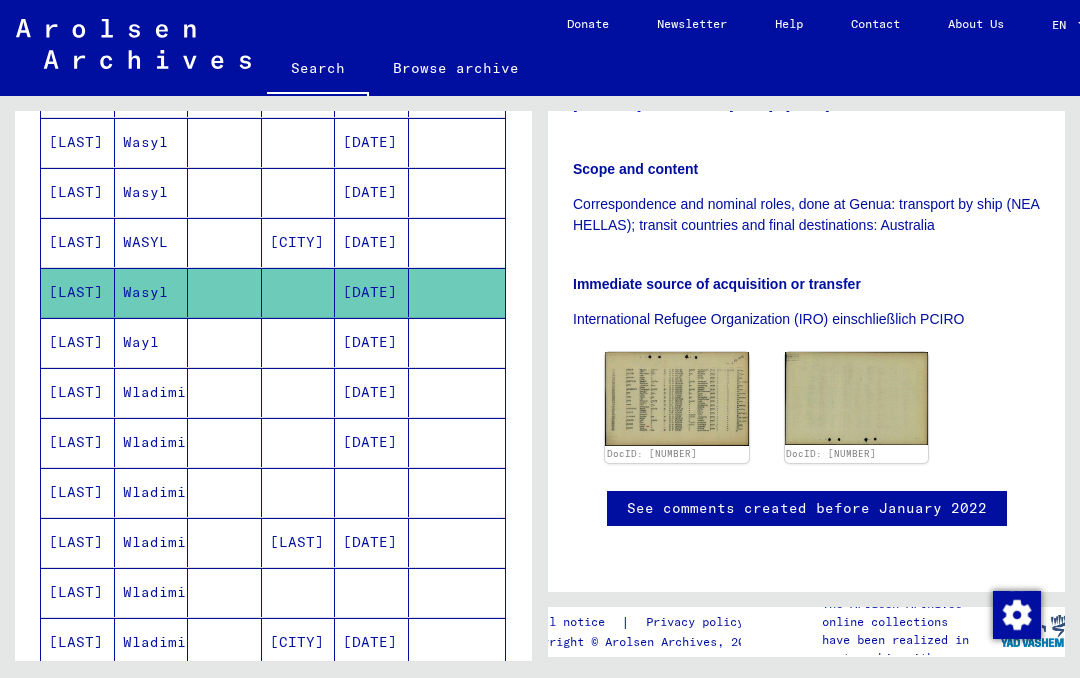 click at bounding box center [457, 392] 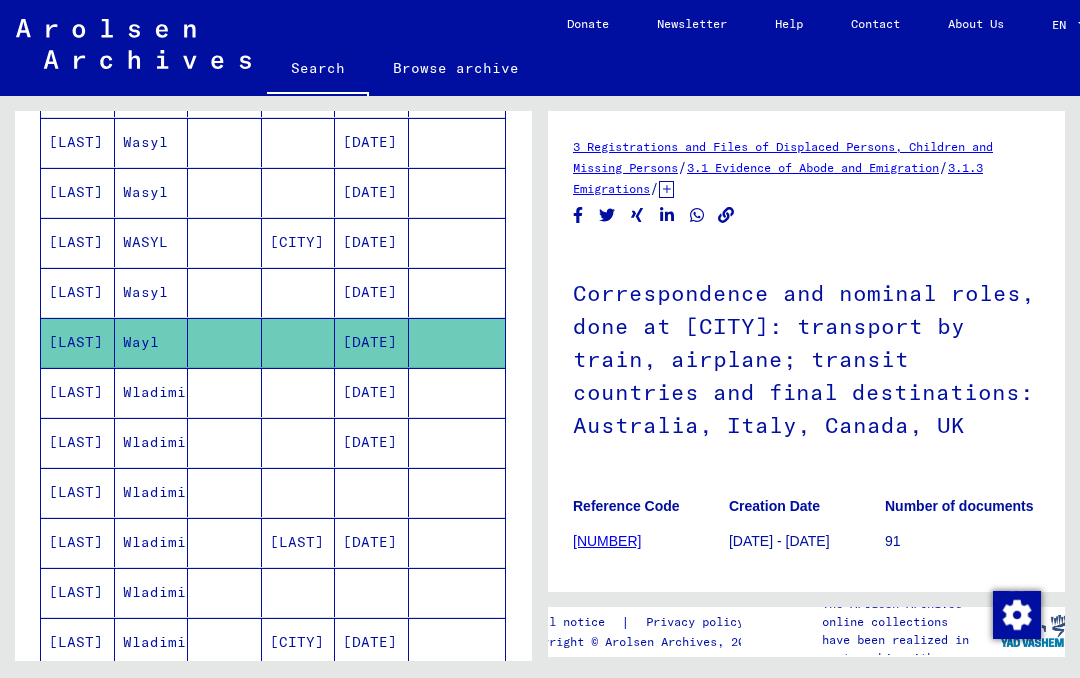 scroll, scrollTop: 0, scrollLeft: 0, axis: both 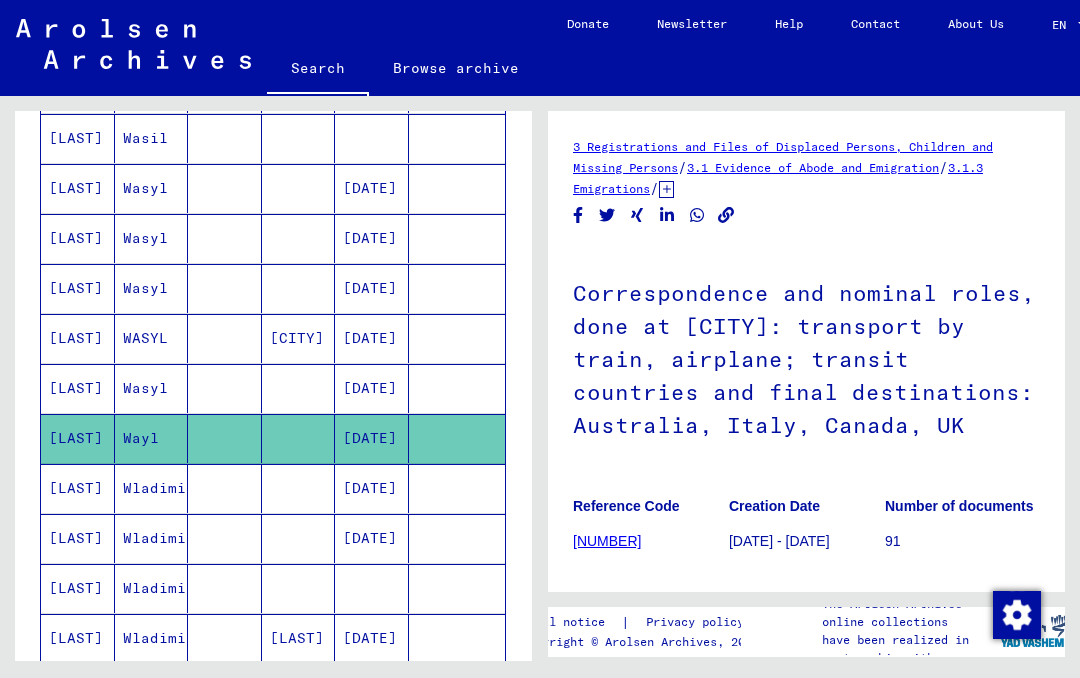 click at bounding box center (457, 388) 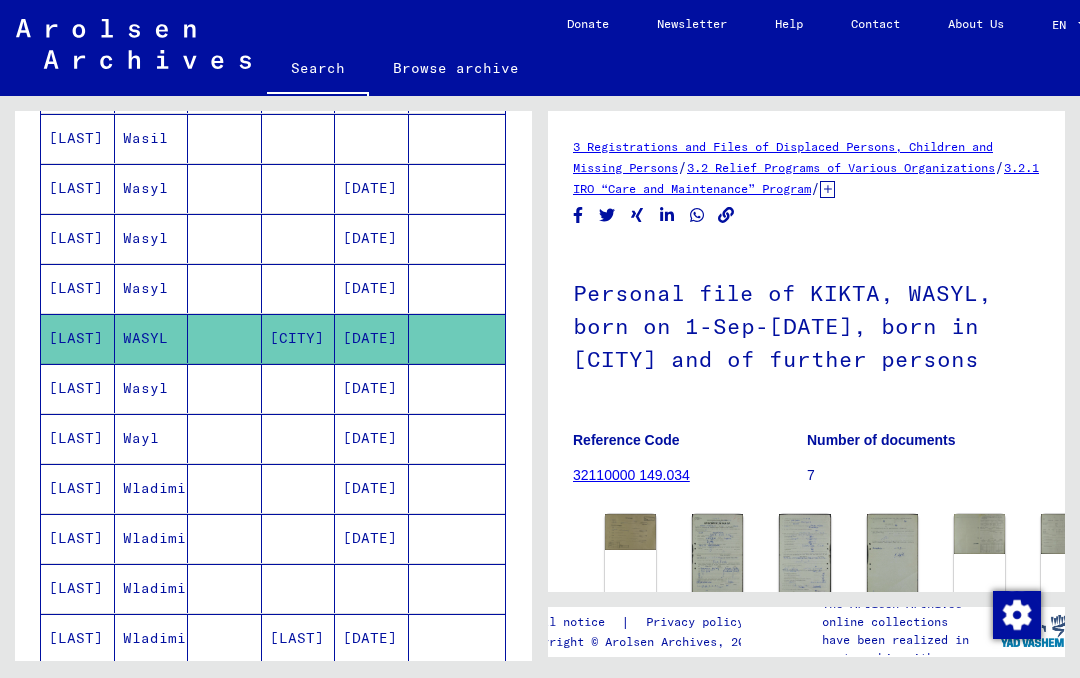 scroll, scrollTop: 0, scrollLeft: 0, axis: both 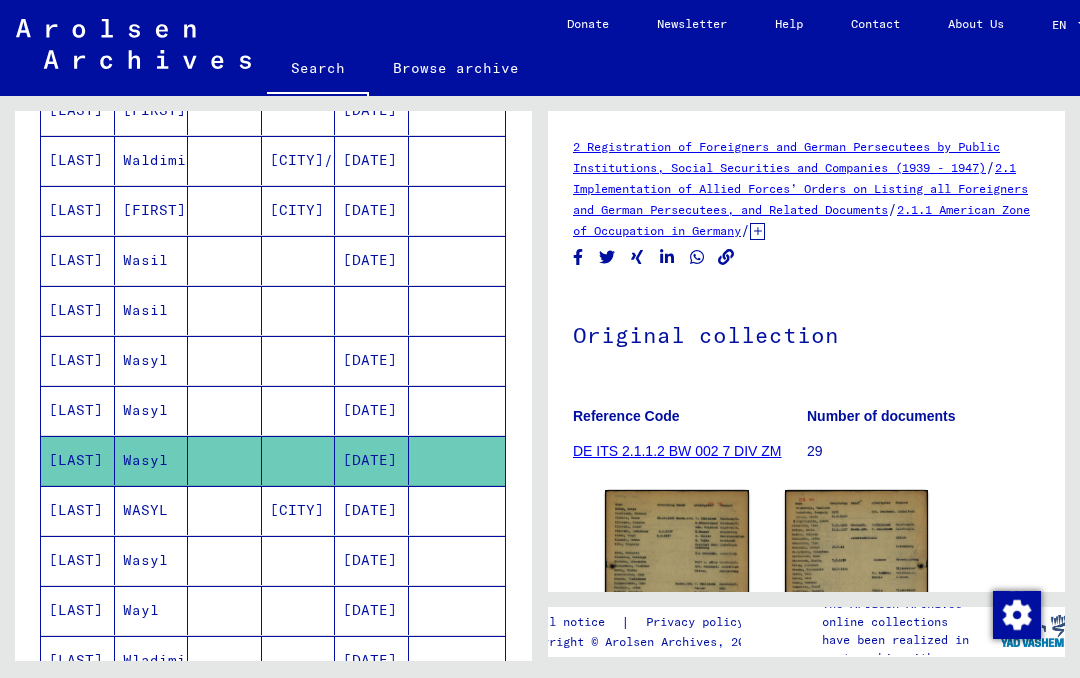 click at bounding box center (457, 310) 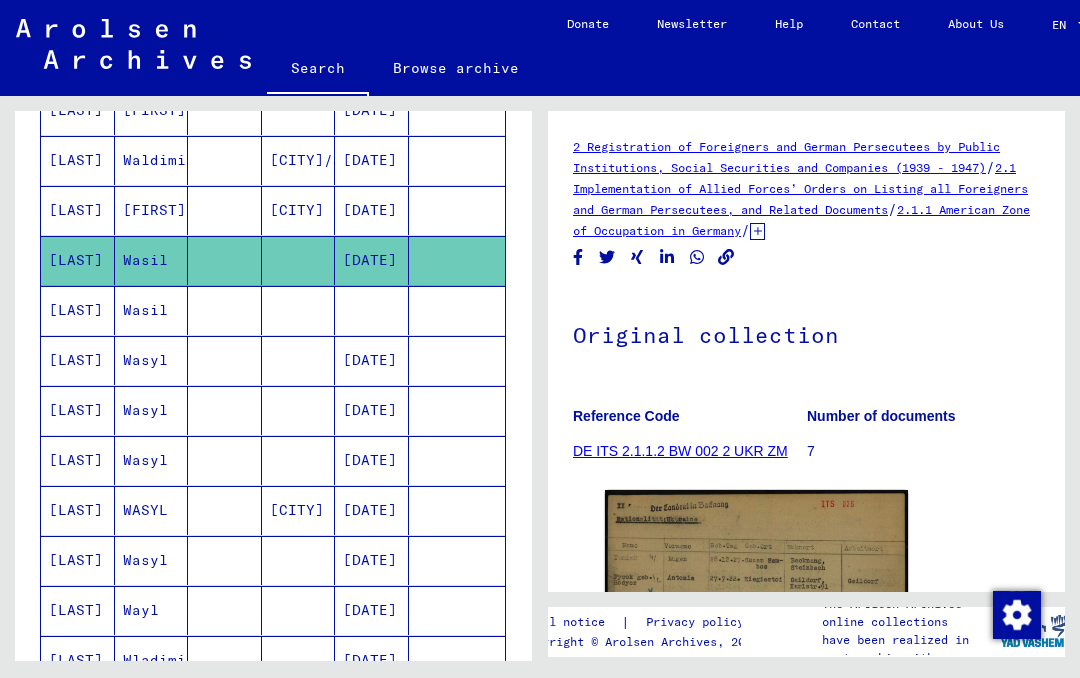 scroll, scrollTop: 0, scrollLeft: 0, axis: both 